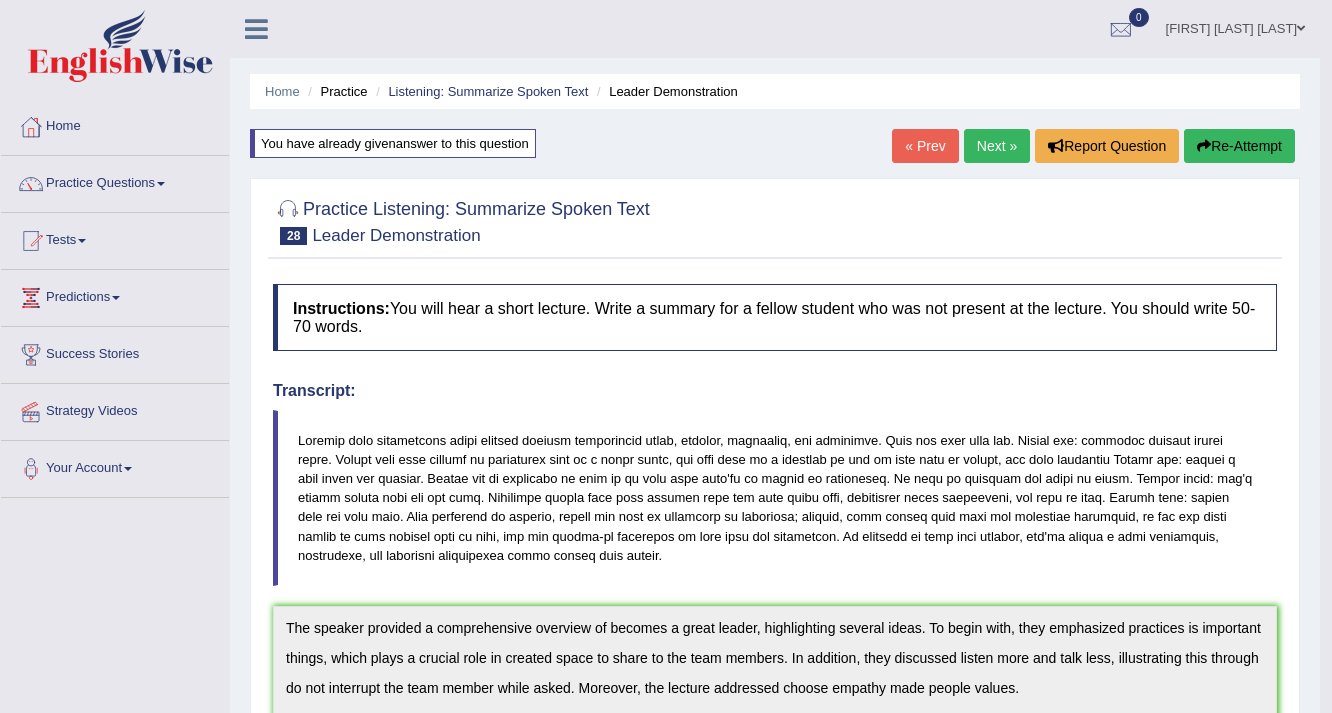 scroll, scrollTop: 0, scrollLeft: 0, axis: both 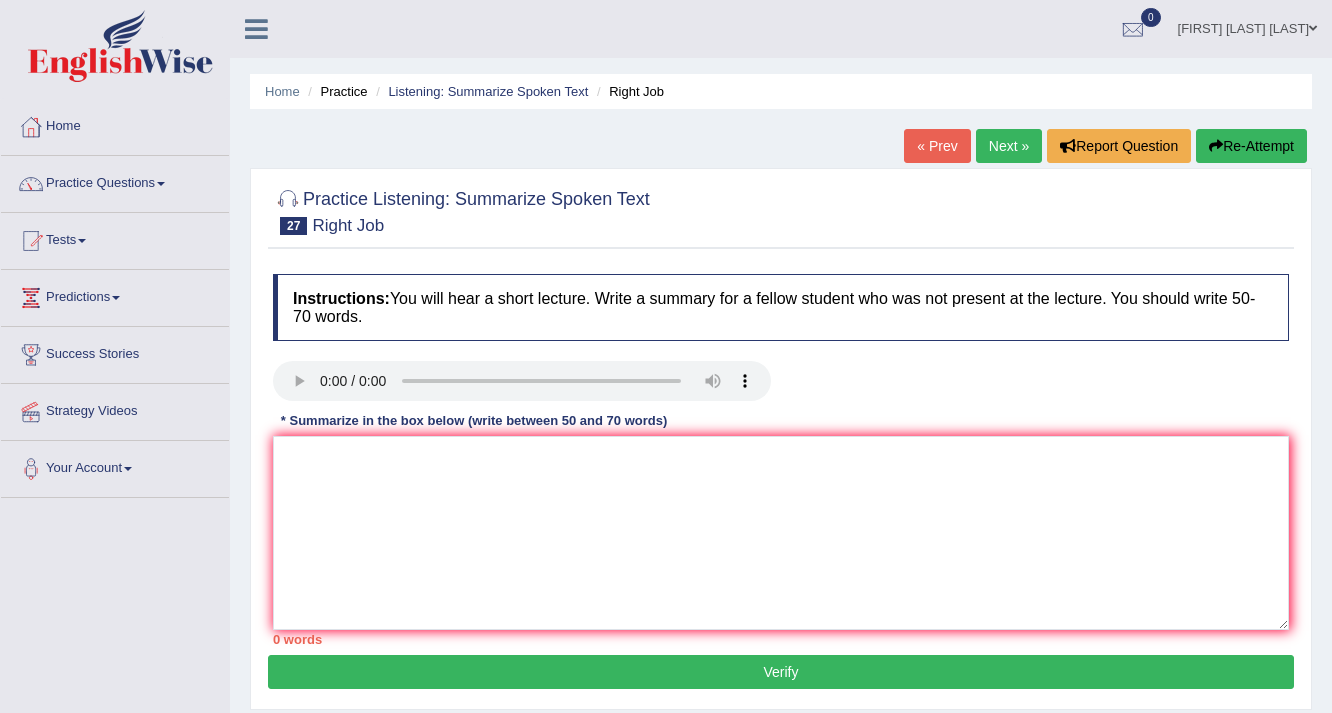 click on "Practice" at bounding box center (335, 91) 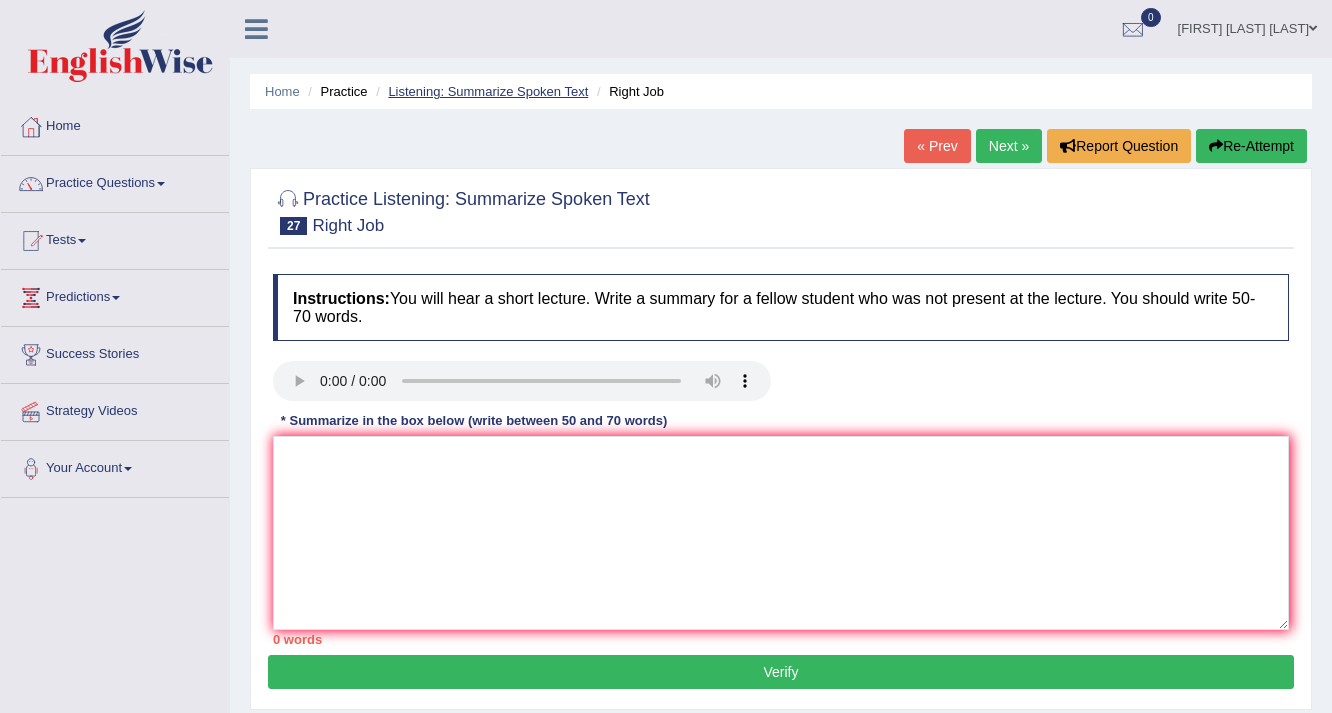 click on "Listening: Summarize Spoken Text" at bounding box center [488, 91] 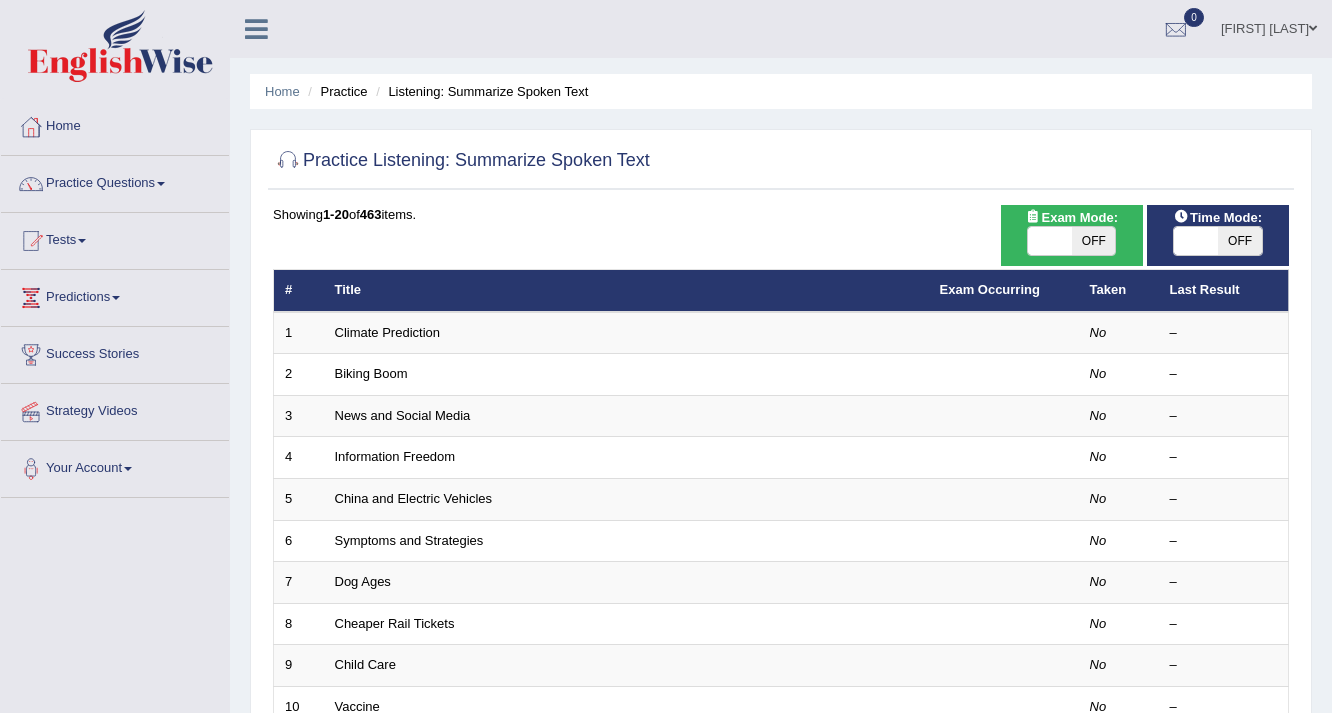 scroll, scrollTop: 0, scrollLeft: 0, axis: both 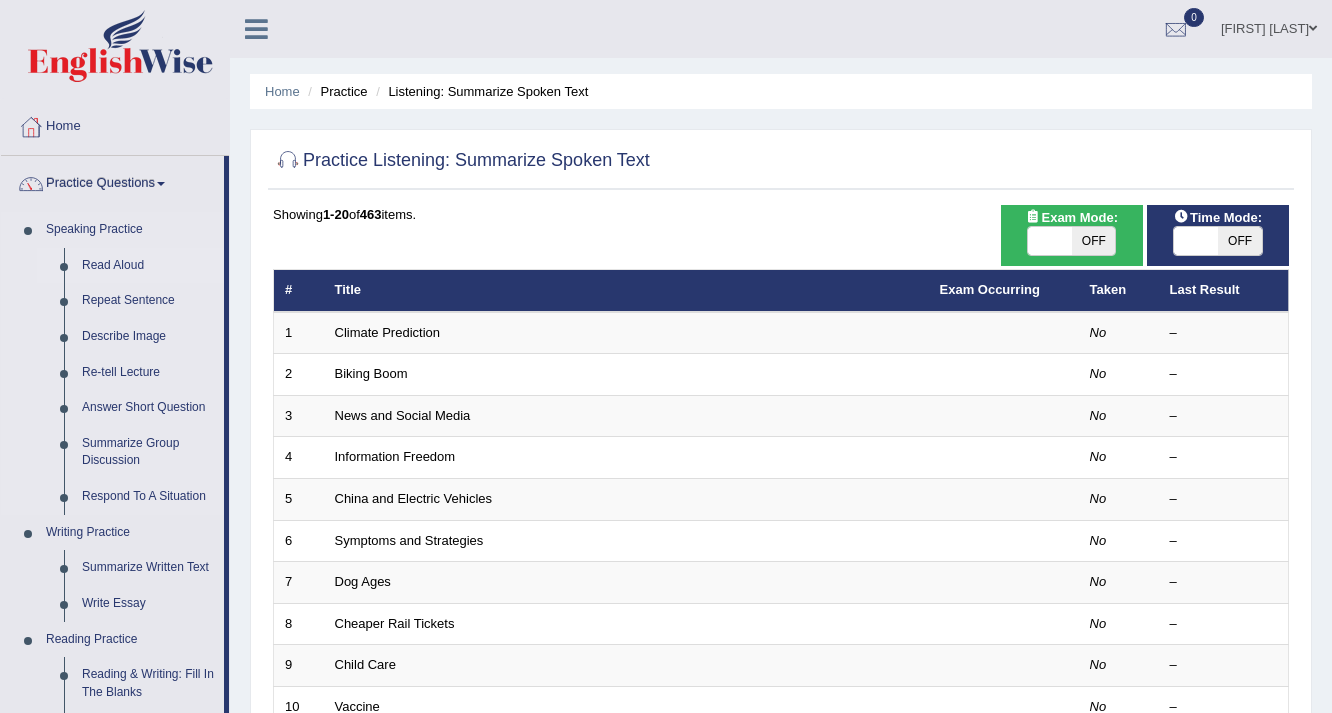 click on "Read Aloud" at bounding box center [148, 266] 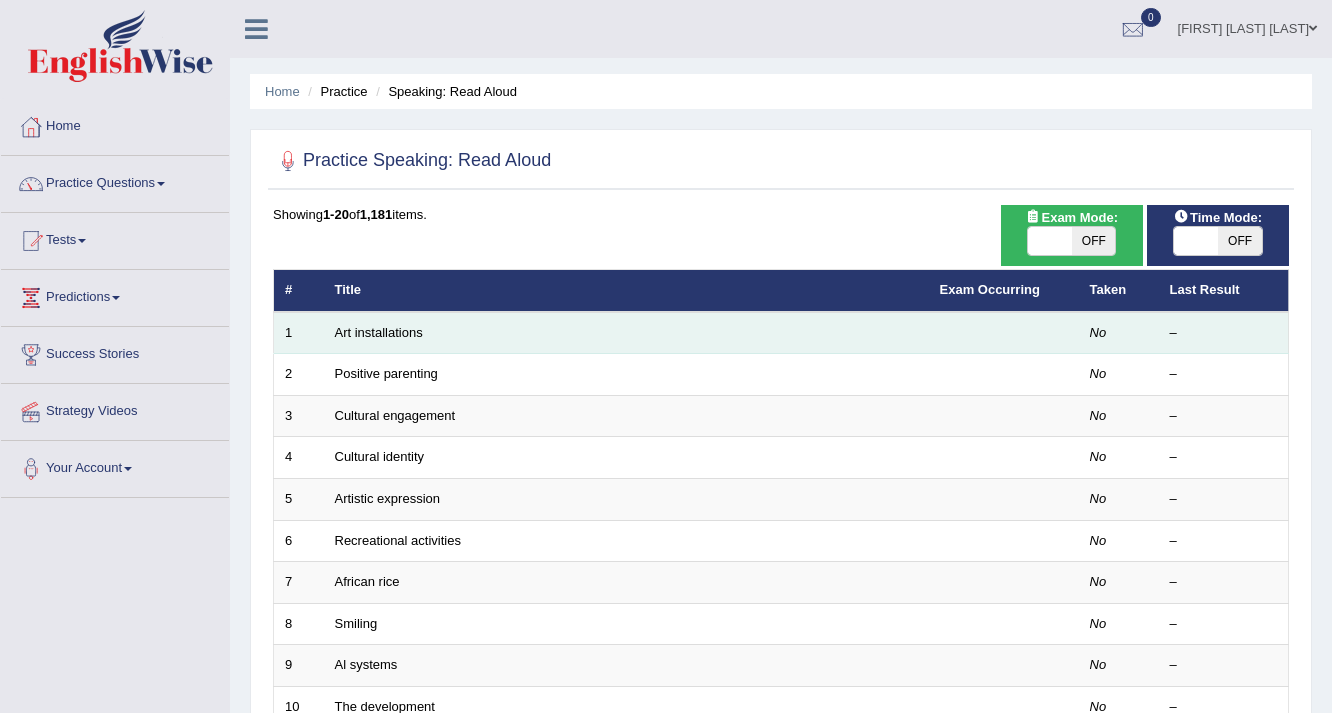 scroll, scrollTop: 0, scrollLeft: 0, axis: both 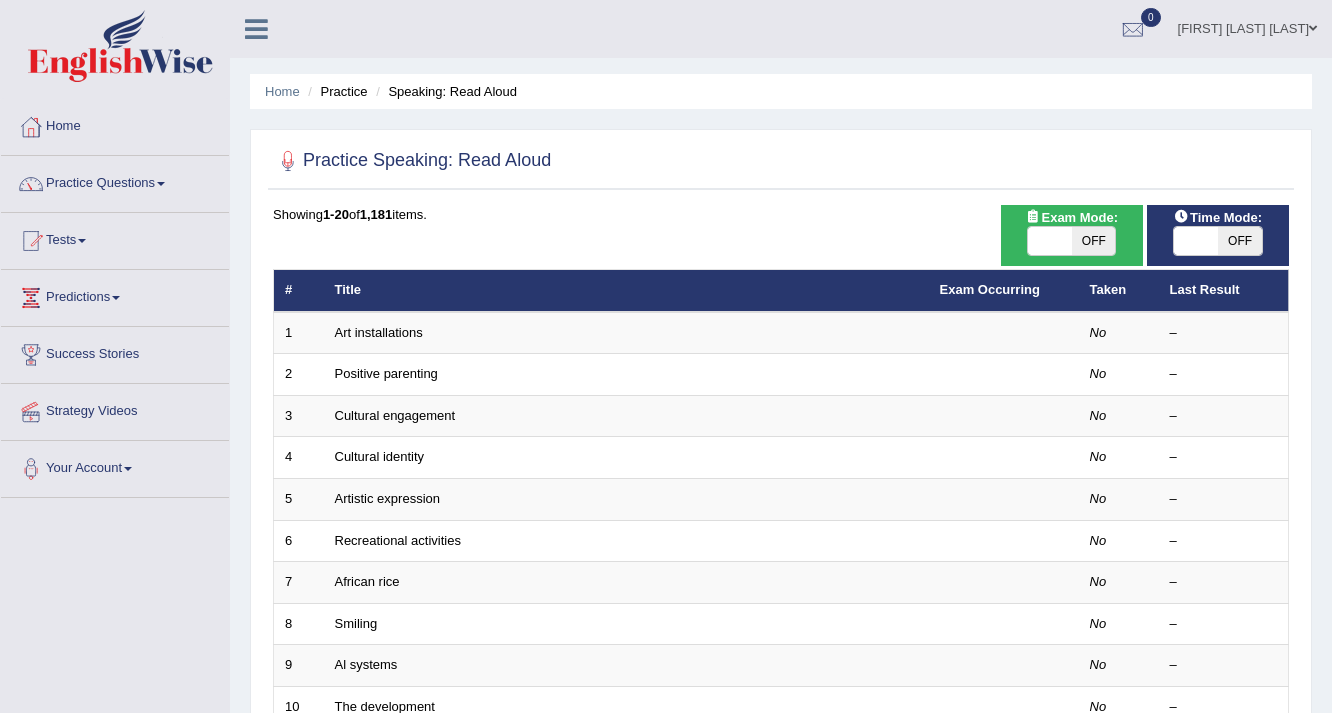 click on "OFF" at bounding box center (1094, 241) 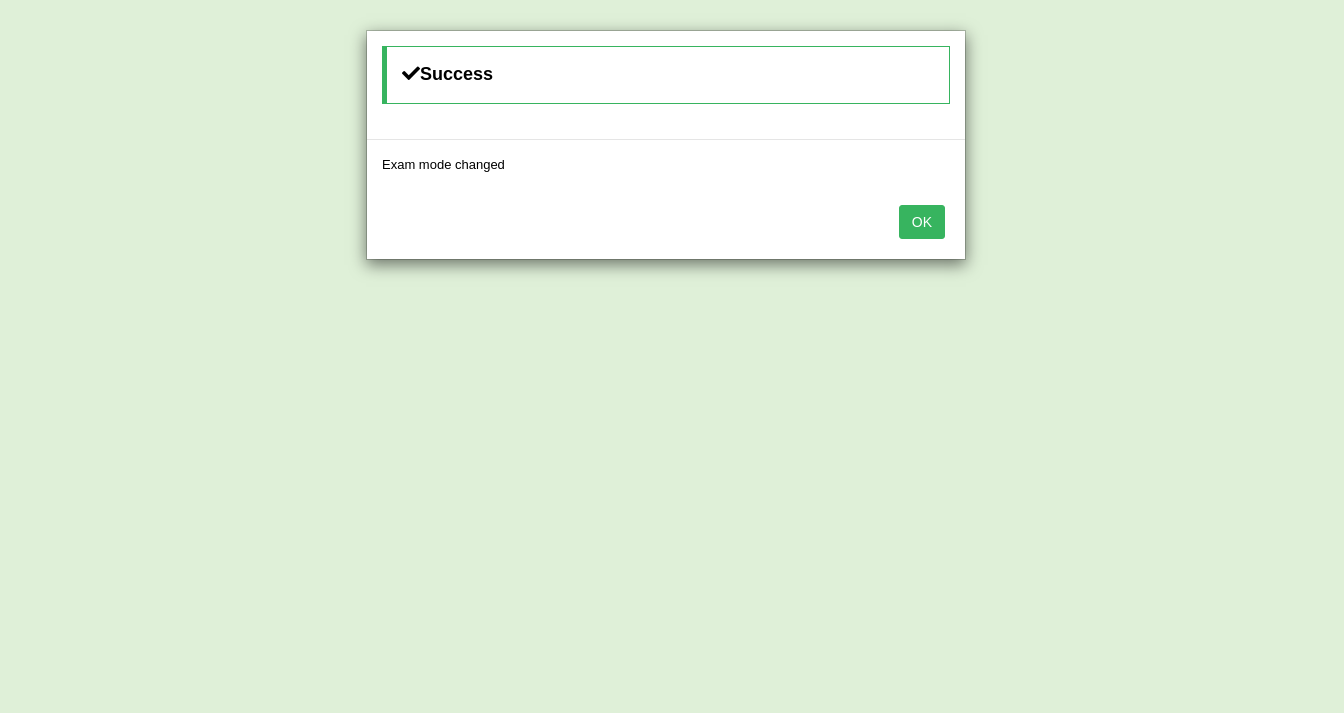 click on "OK" at bounding box center [922, 222] 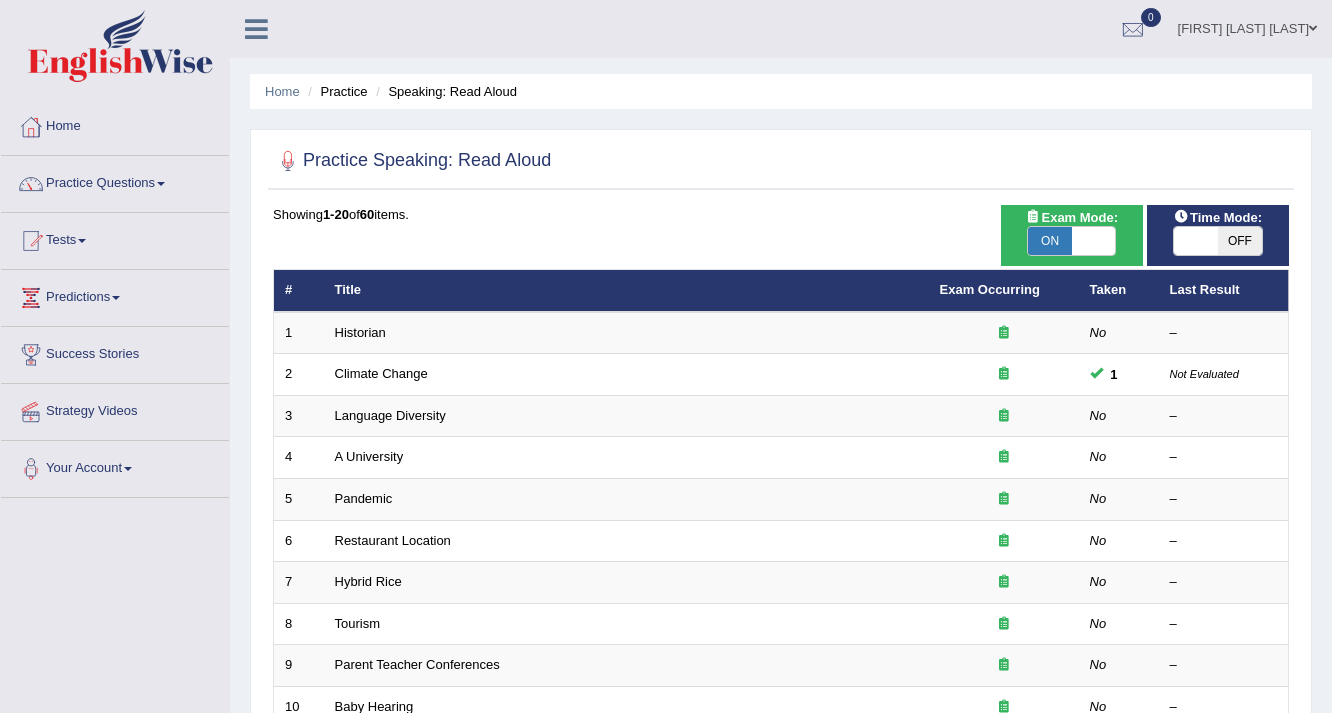 scroll, scrollTop: 0, scrollLeft: 0, axis: both 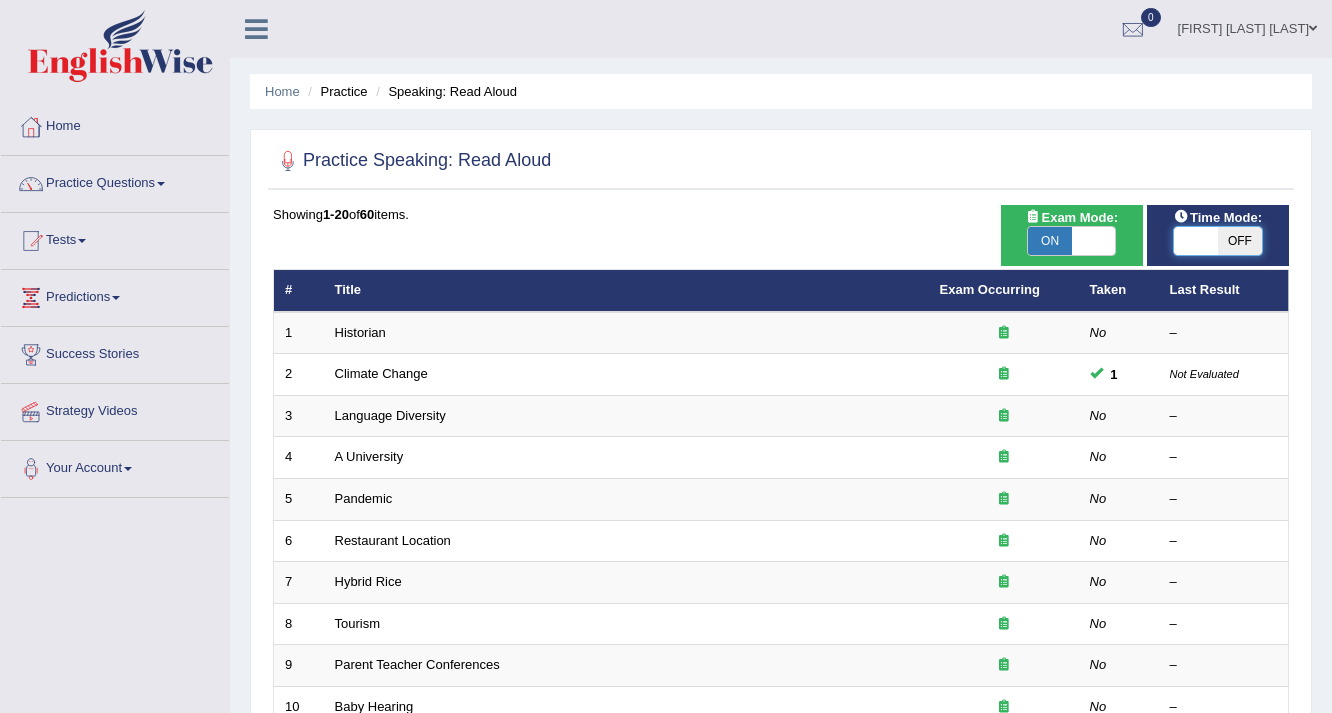 click at bounding box center (1196, 241) 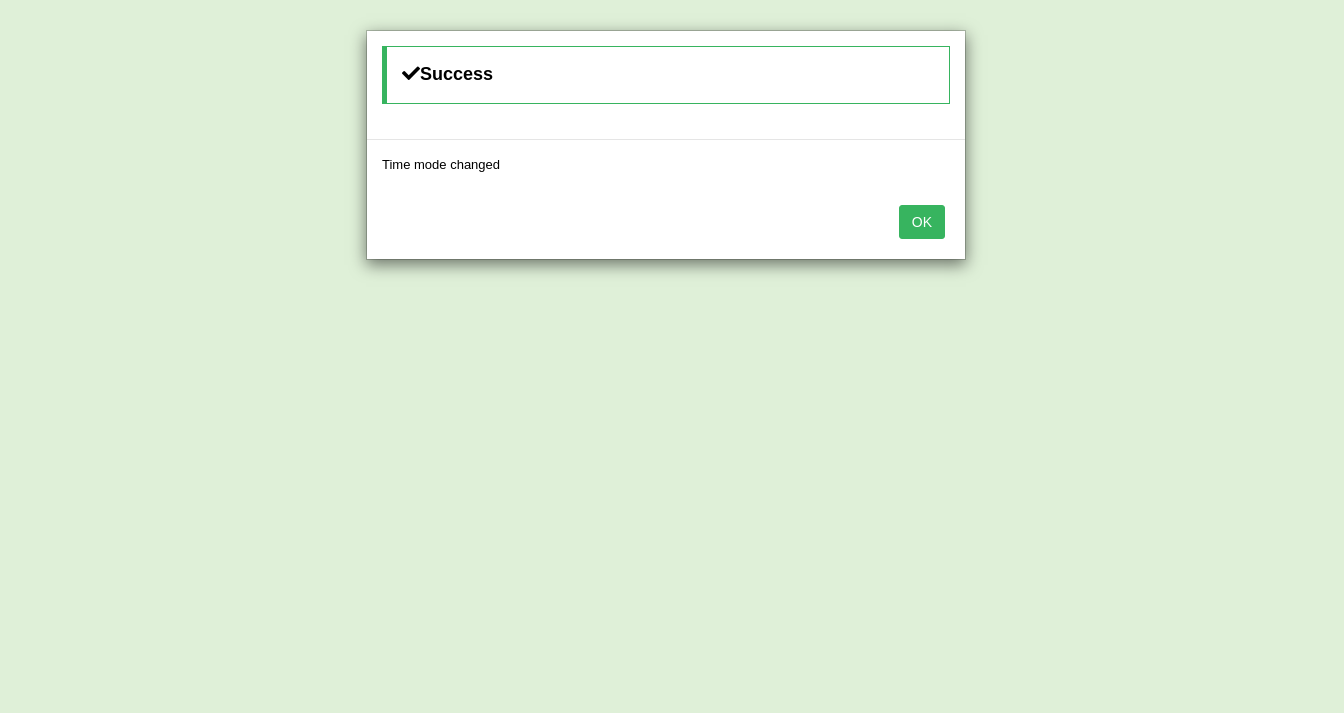 click on "OK" at bounding box center [922, 222] 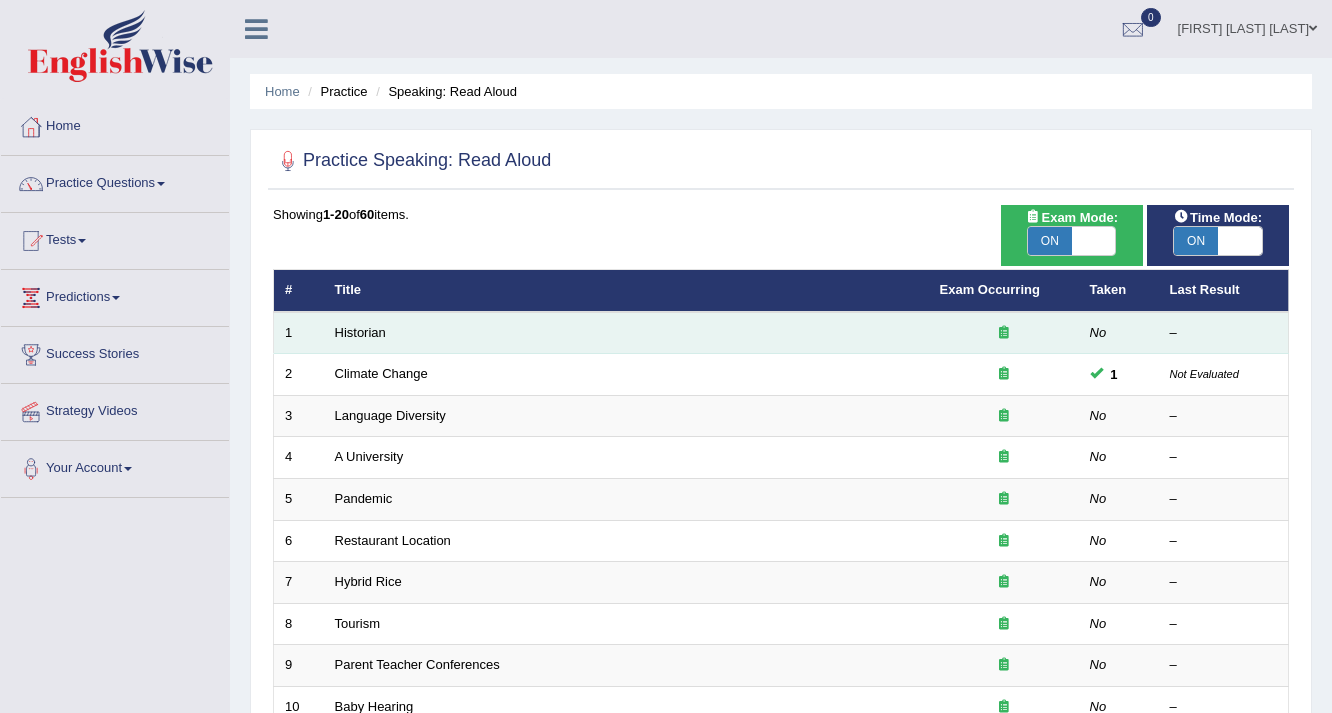 click on "Historian" at bounding box center (626, 333) 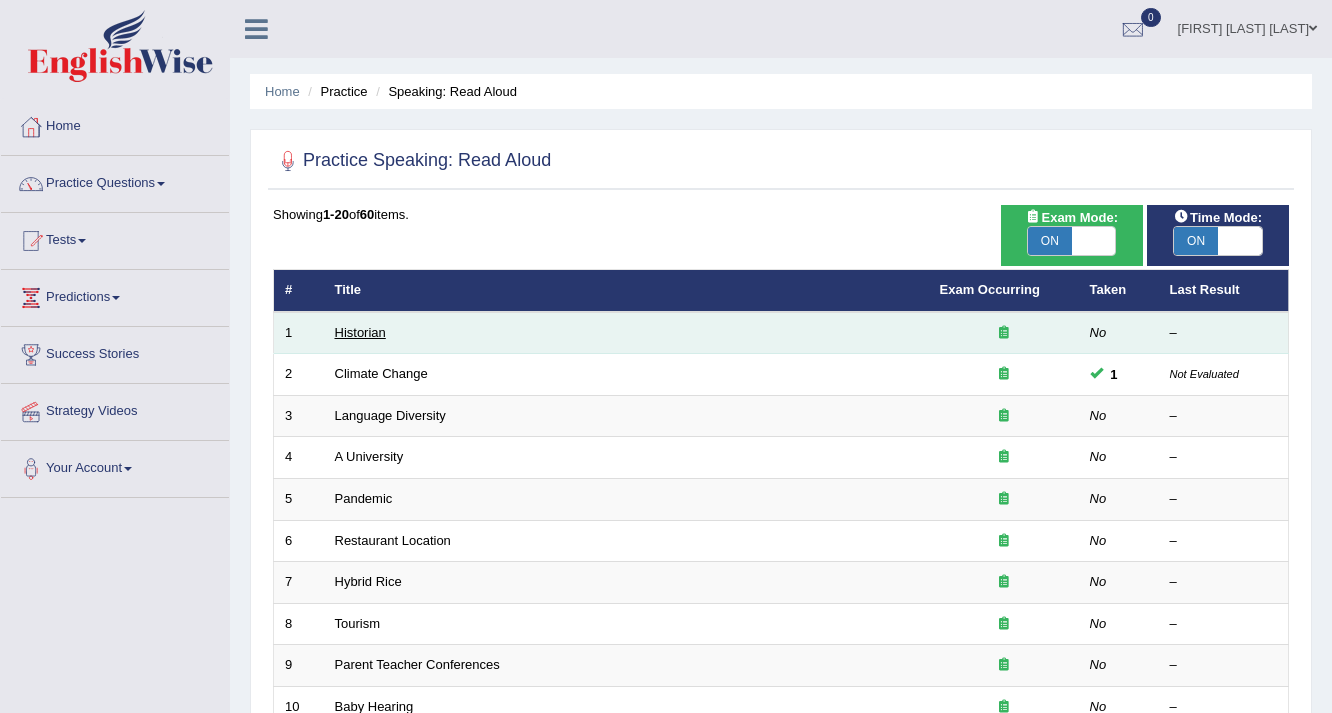 click on "Historian" at bounding box center (360, 332) 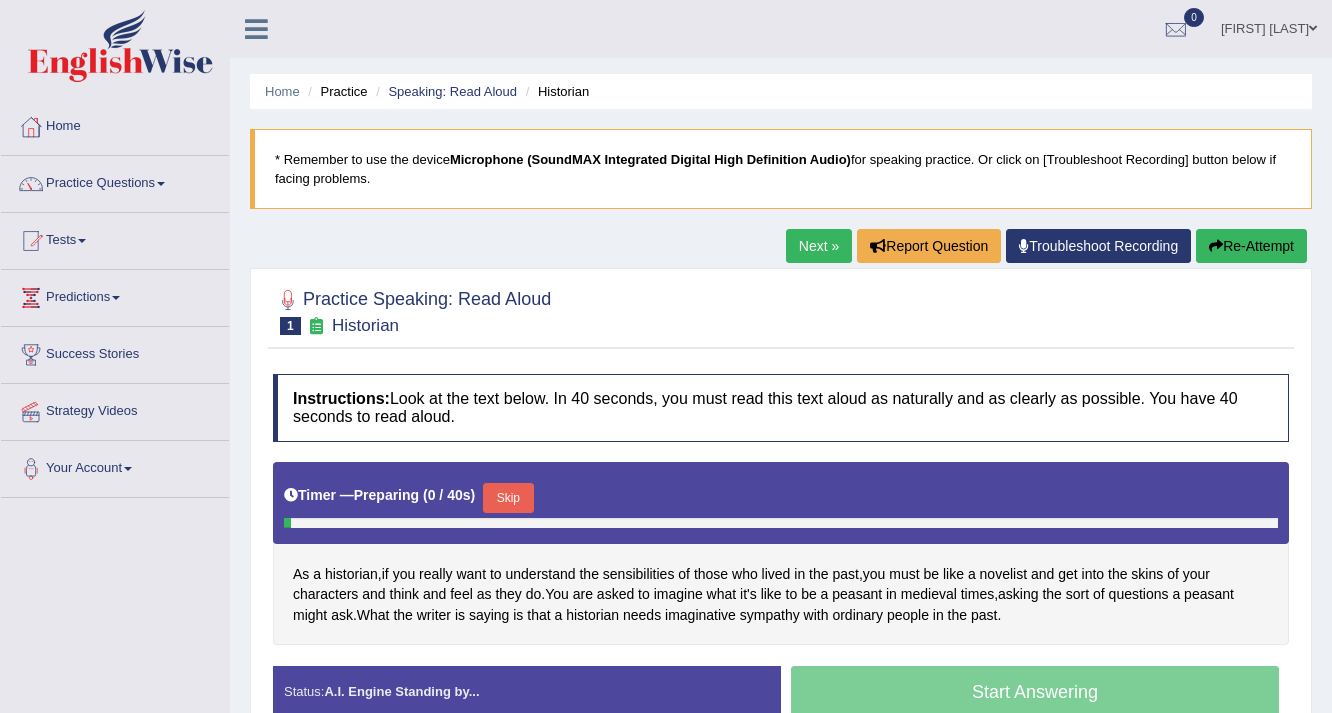 scroll, scrollTop: 0, scrollLeft: 0, axis: both 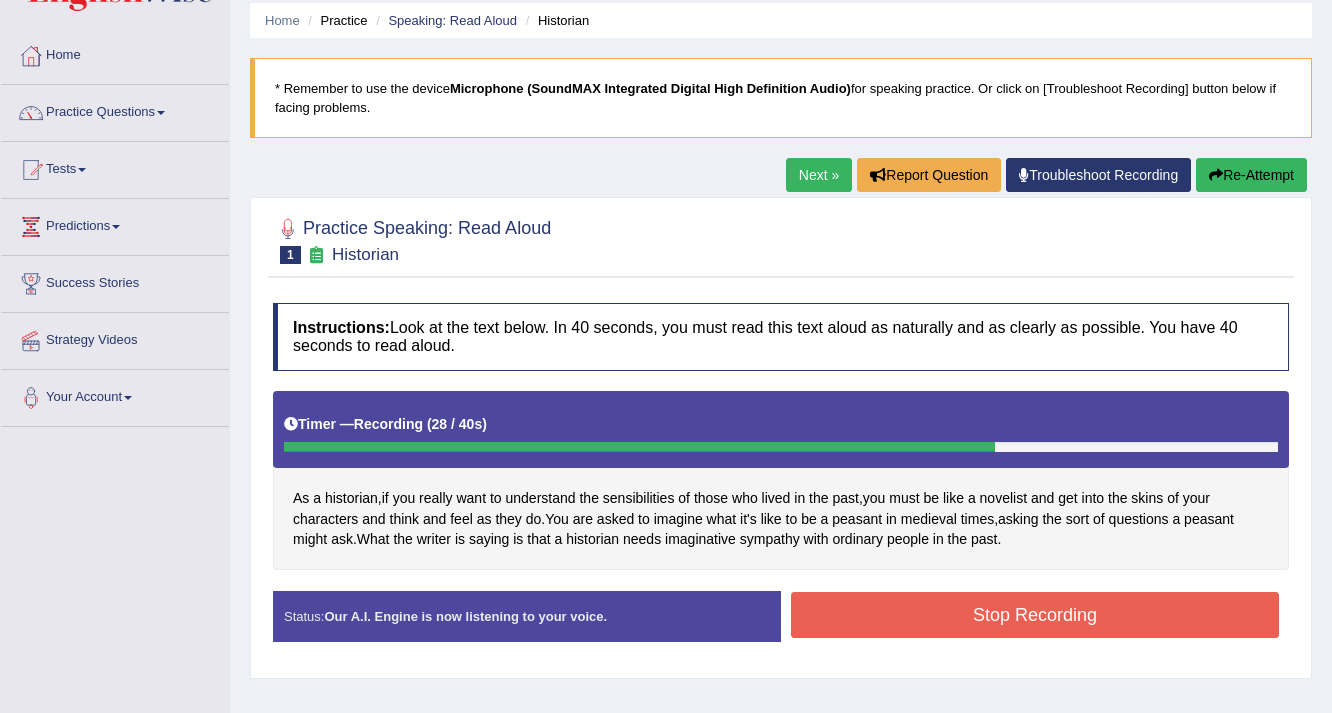 click on "Stop Recording" at bounding box center (1035, 615) 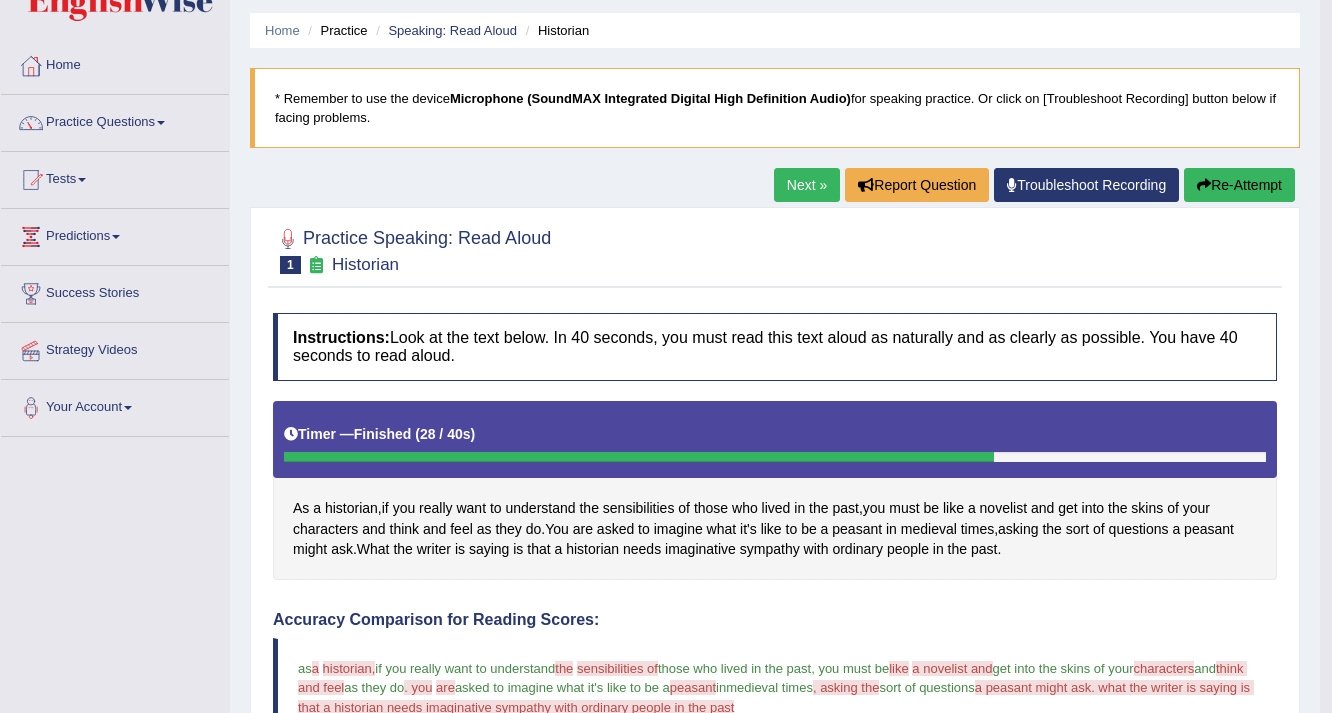 scroll, scrollTop: 0, scrollLeft: 0, axis: both 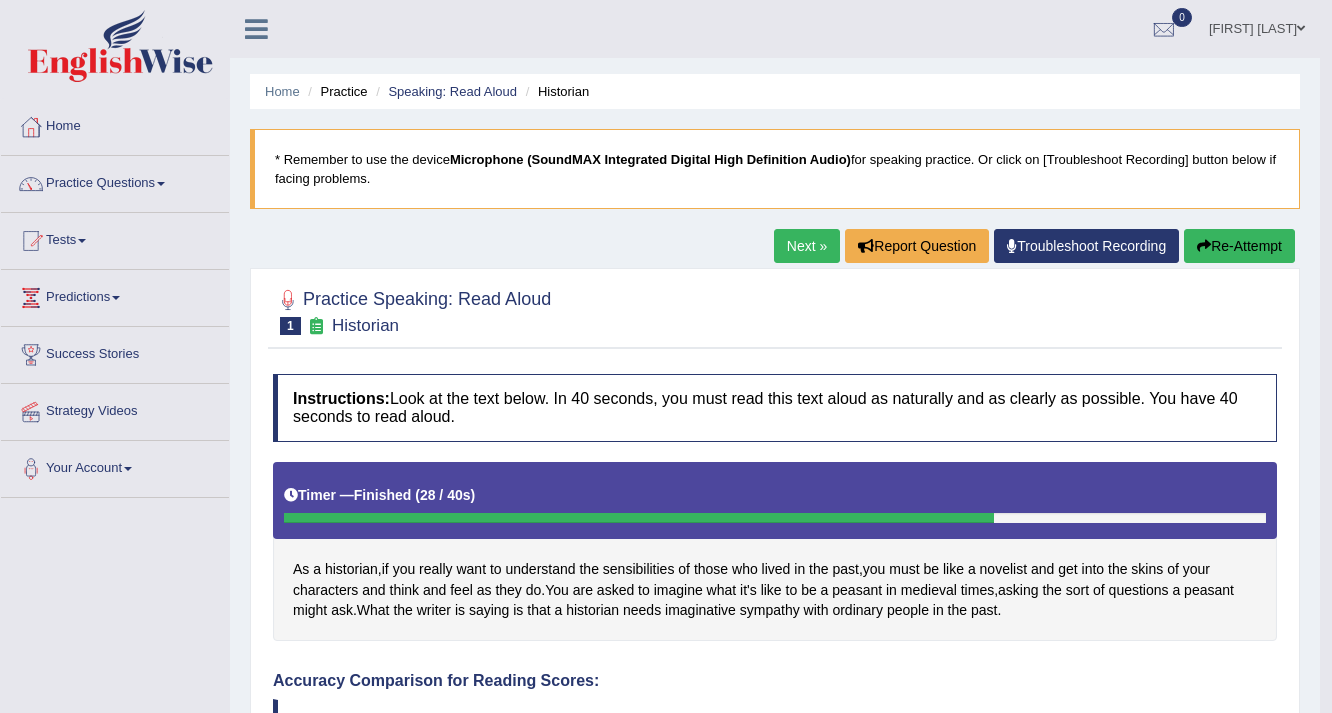 click on "Next »" at bounding box center (807, 246) 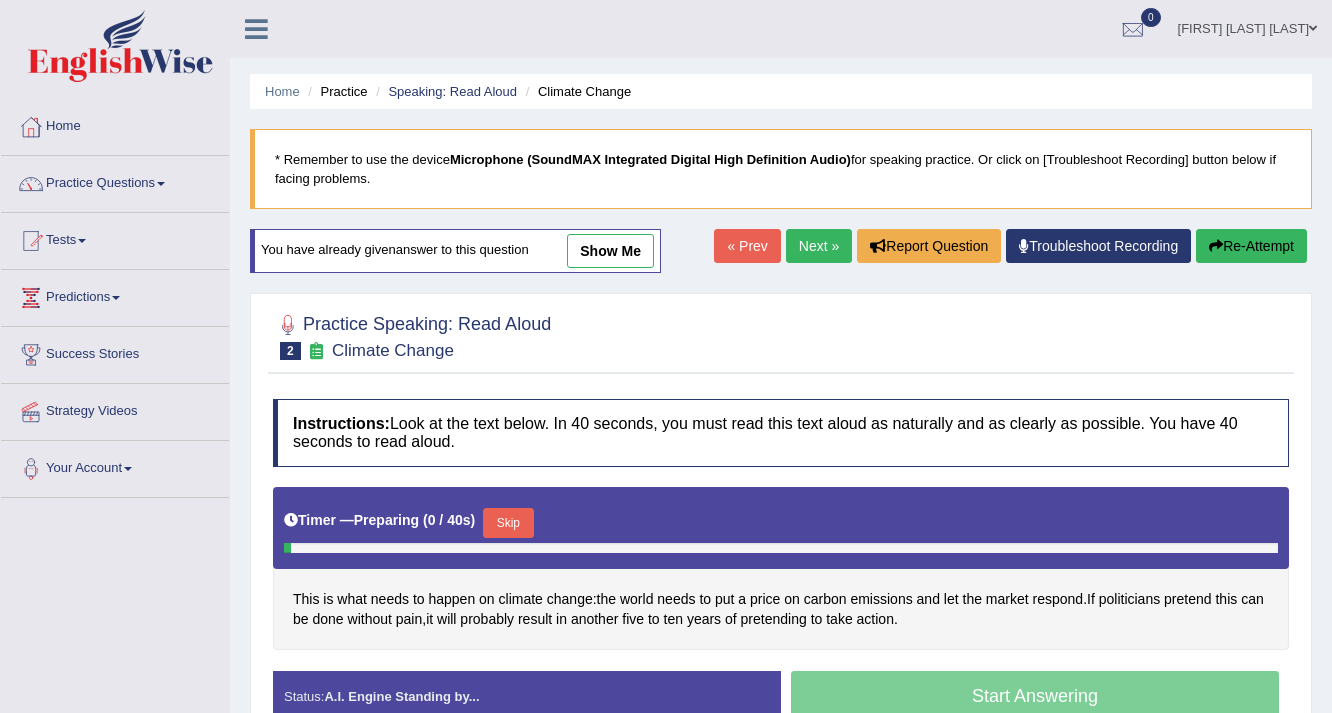 scroll, scrollTop: 0, scrollLeft: 0, axis: both 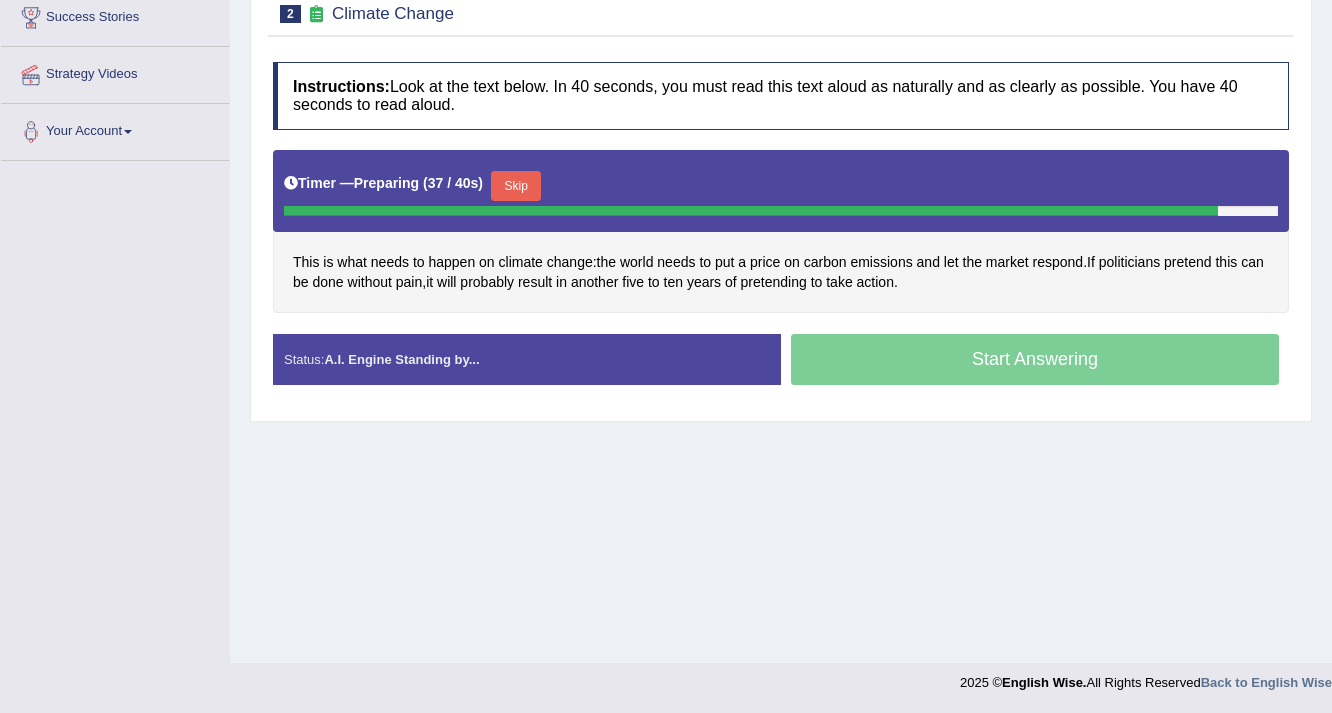 click on "Start Answering" at bounding box center [1035, 362] 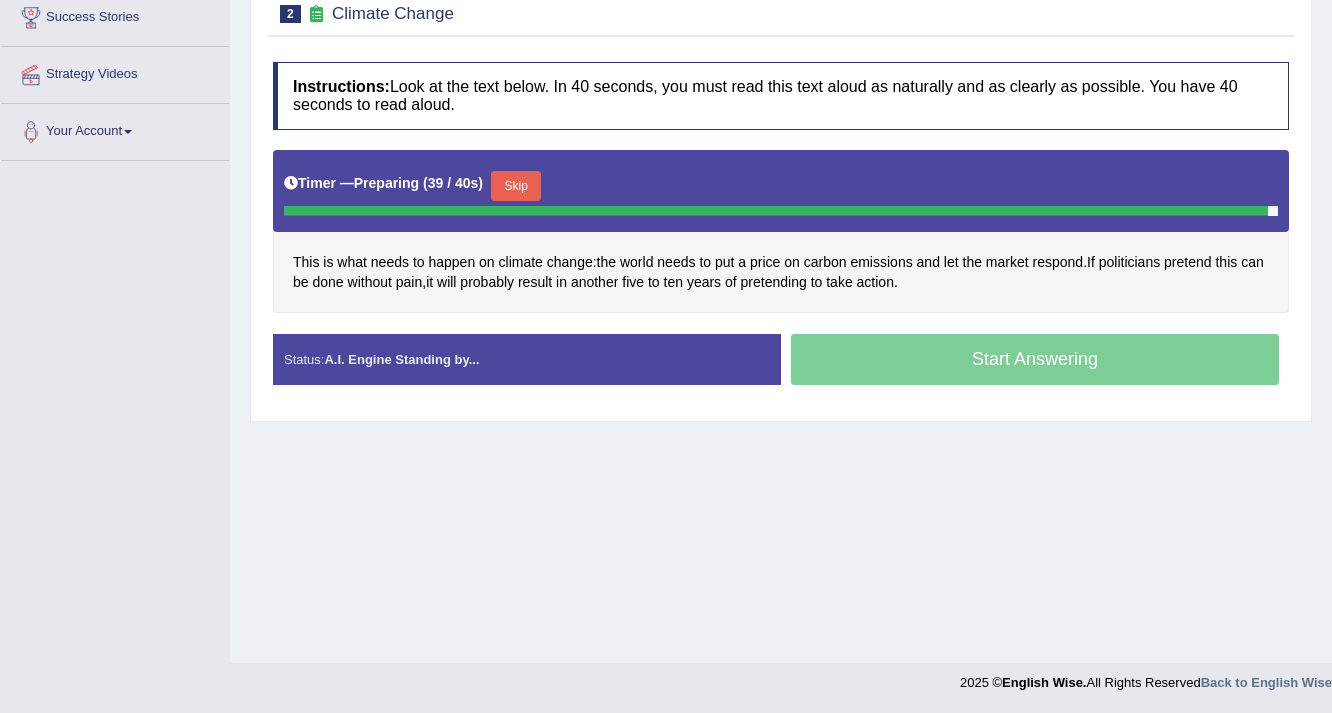 click on "Start Answering" at bounding box center (1035, 362) 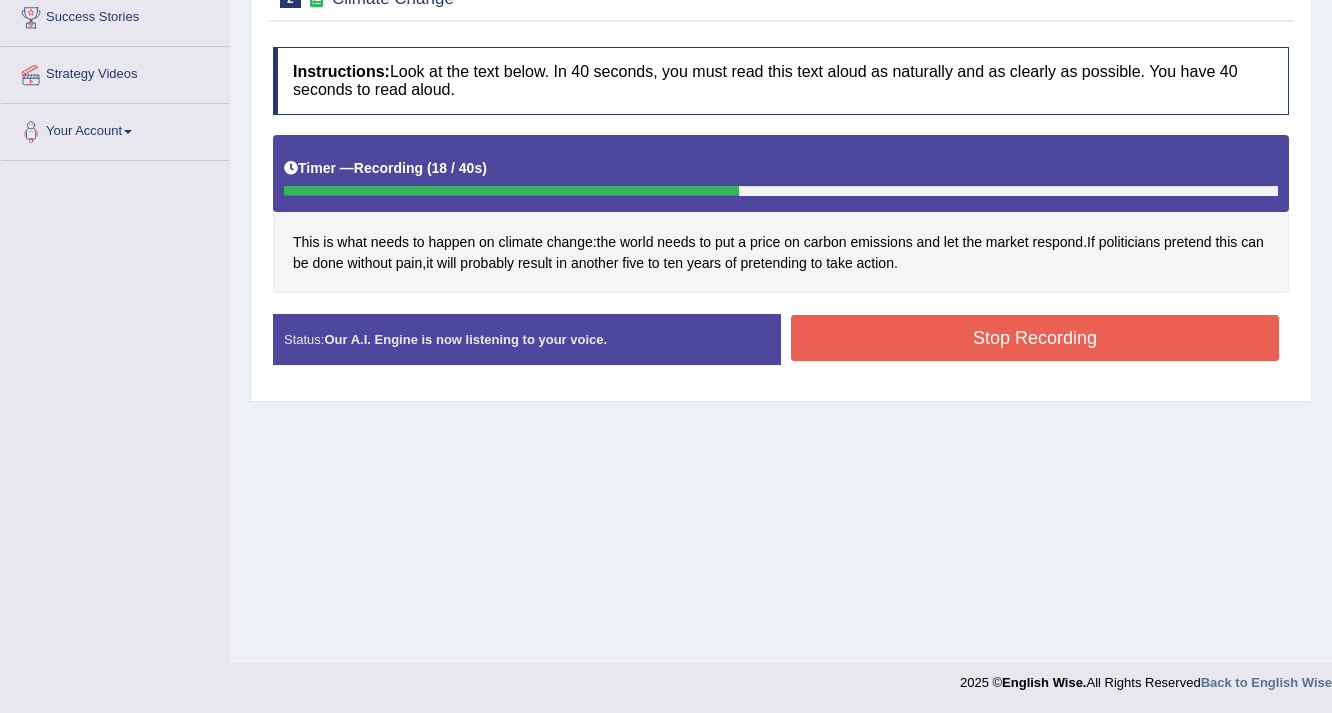 click on "Stop Recording" at bounding box center [1035, 338] 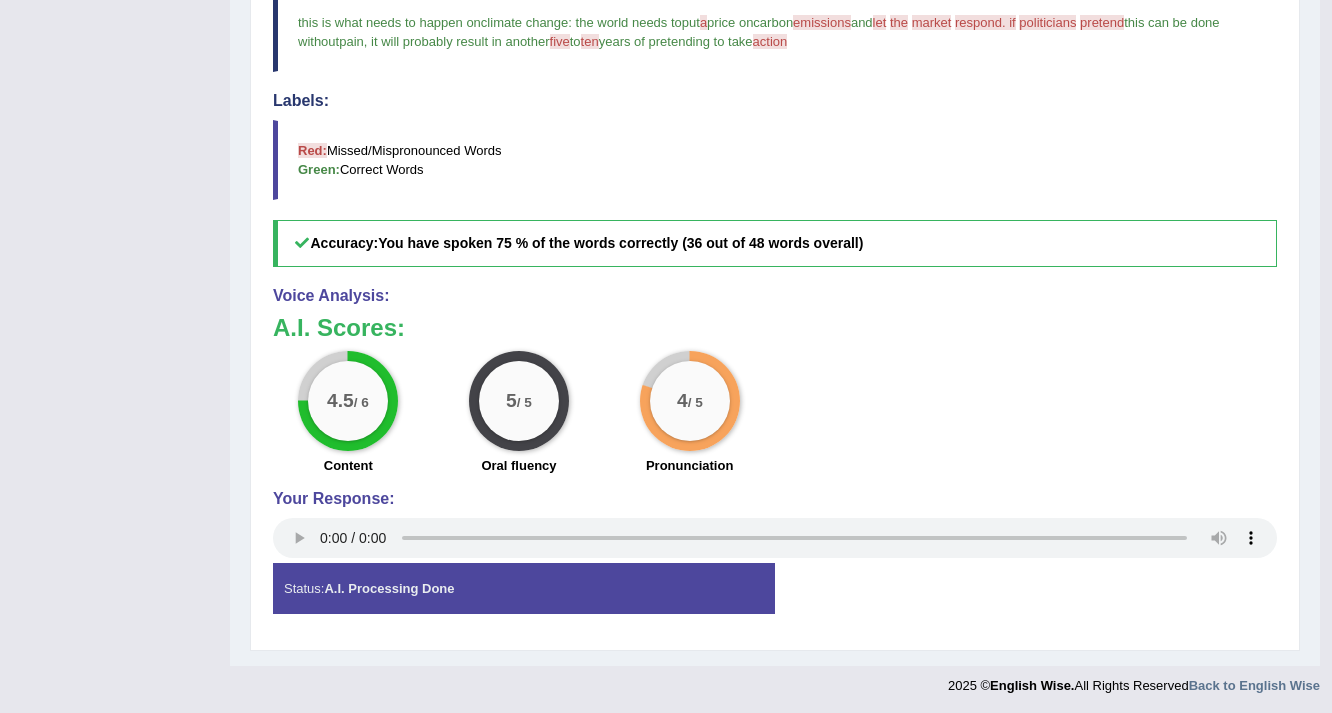 scroll, scrollTop: 0, scrollLeft: 0, axis: both 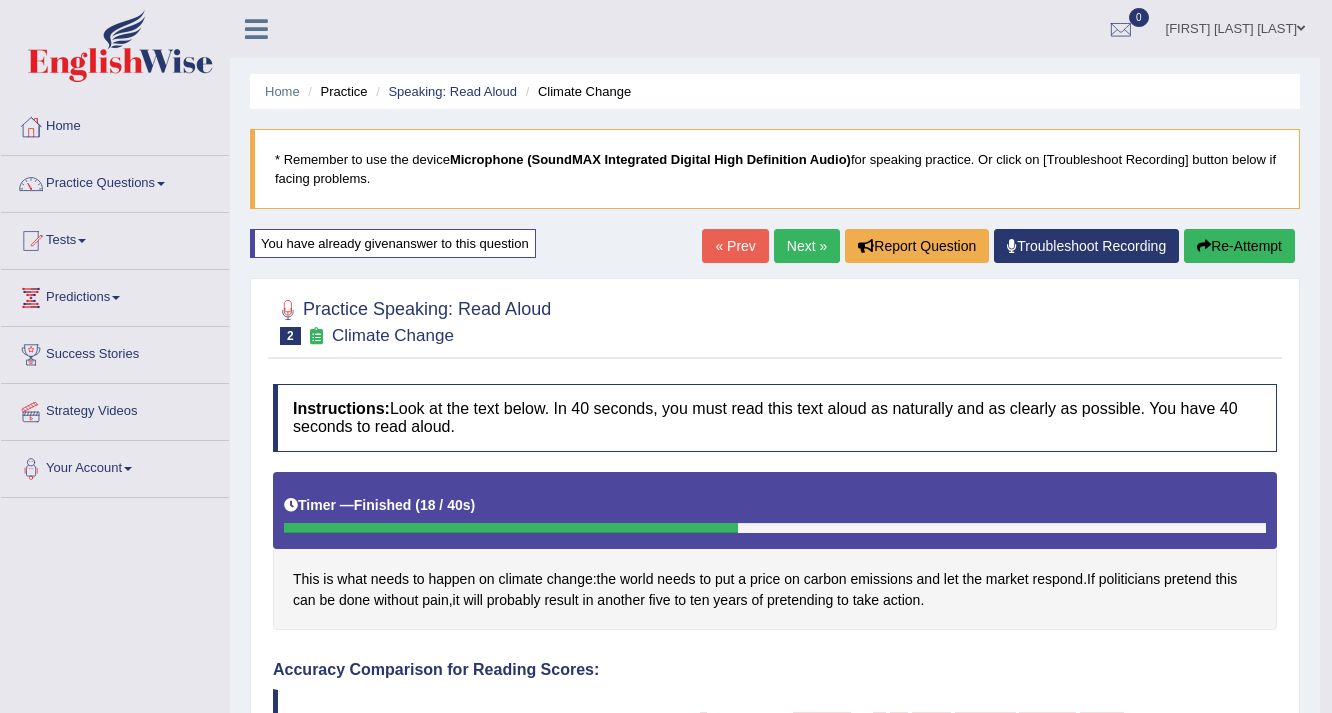 click on "Next »" at bounding box center (807, 246) 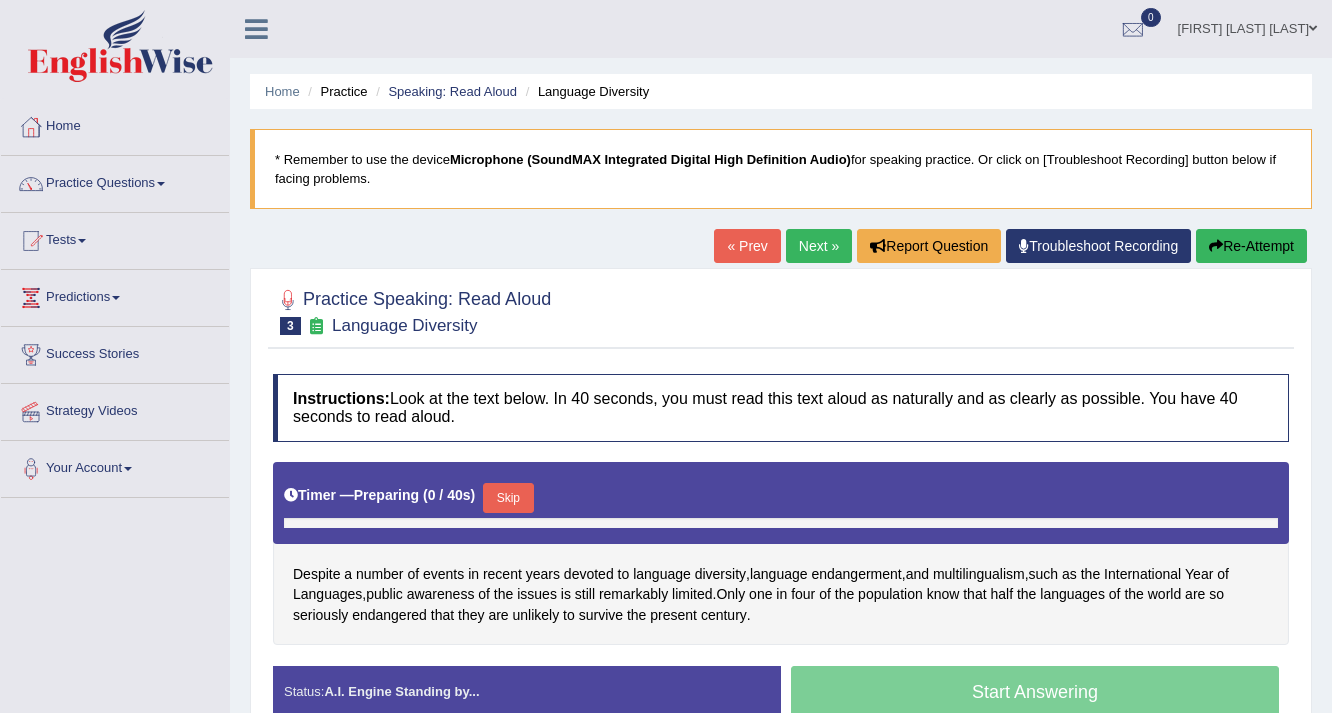 scroll, scrollTop: 0, scrollLeft: 0, axis: both 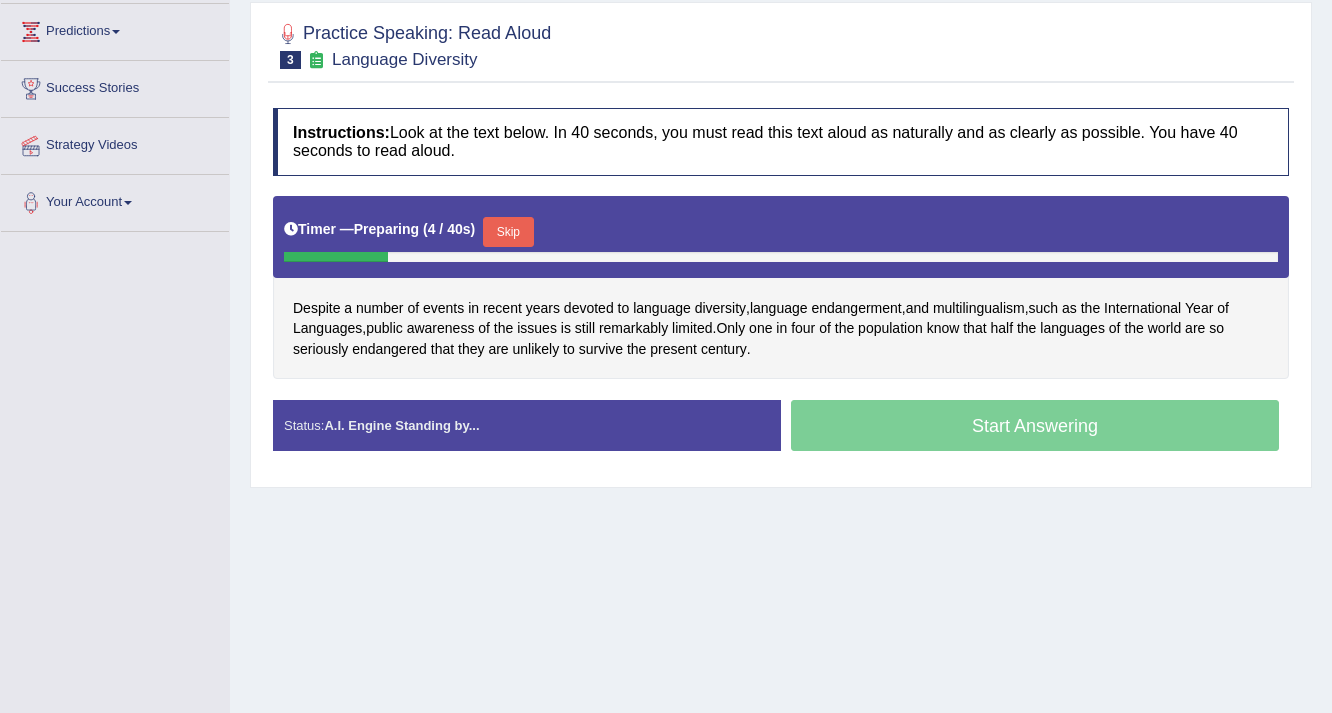 click on "Start Answering" at bounding box center (1035, 428) 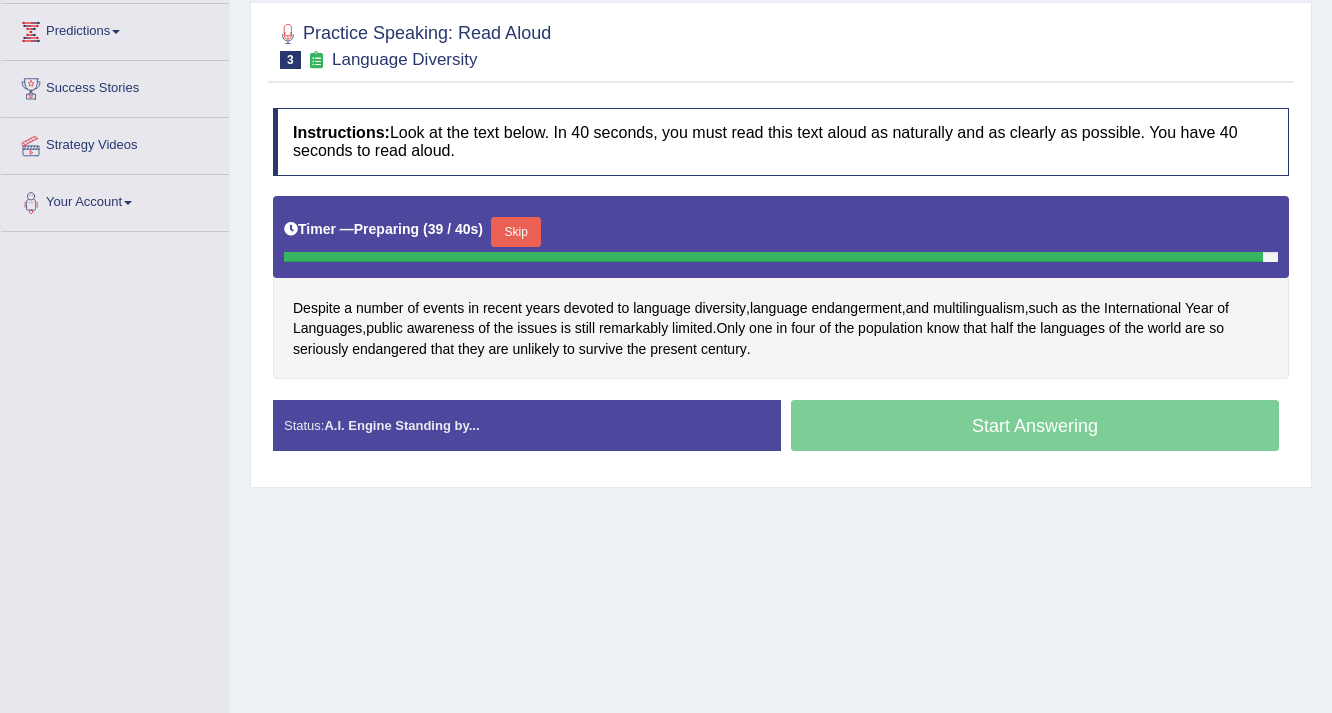 click on "Start Answering" at bounding box center [1035, 428] 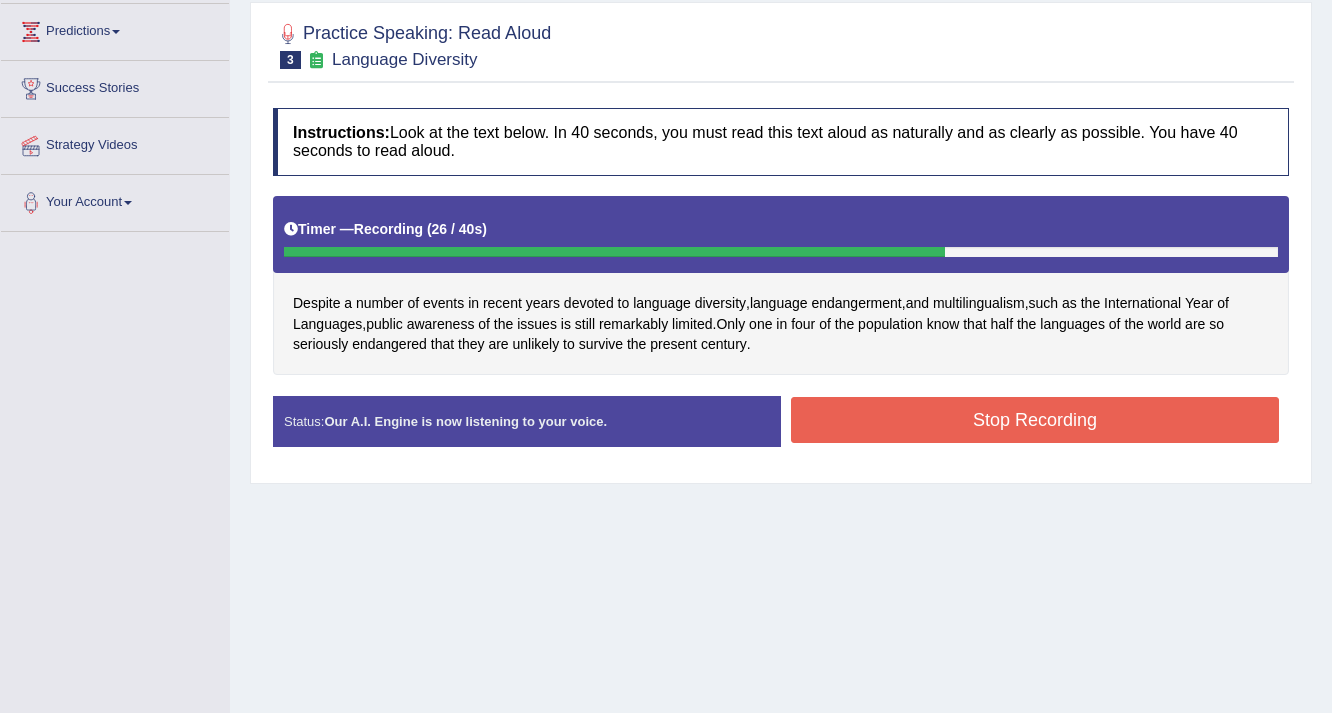 click on "Stop Recording" at bounding box center [1035, 420] 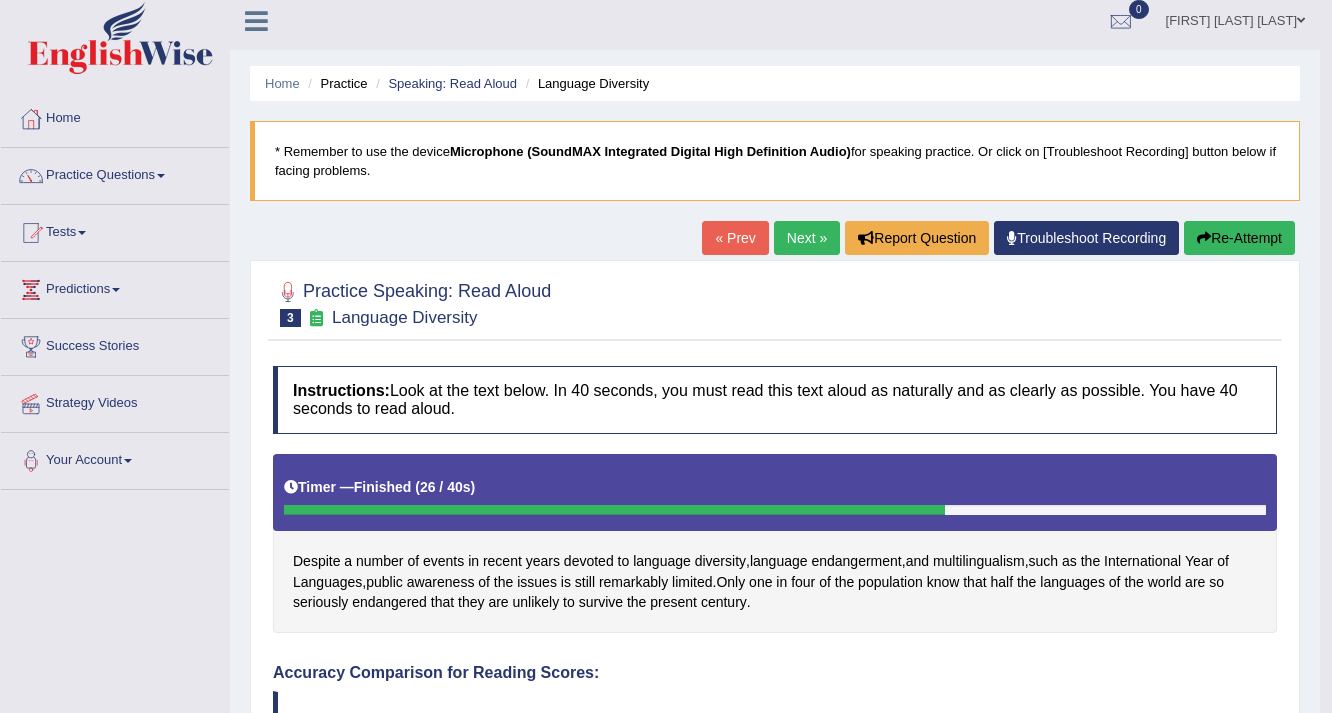 scroll, scrollTop: 0, scrollLeft: 0, axis: both 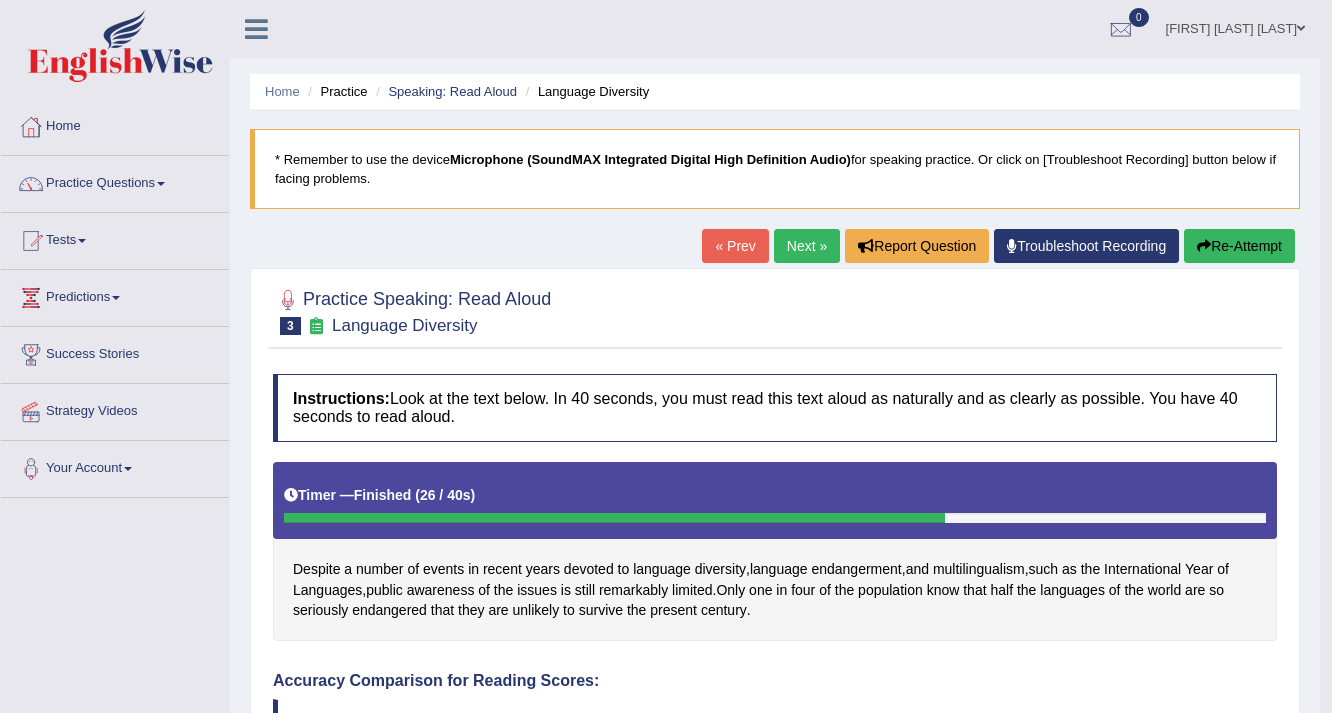 click on "Next »" at bounding box center [807, 246] 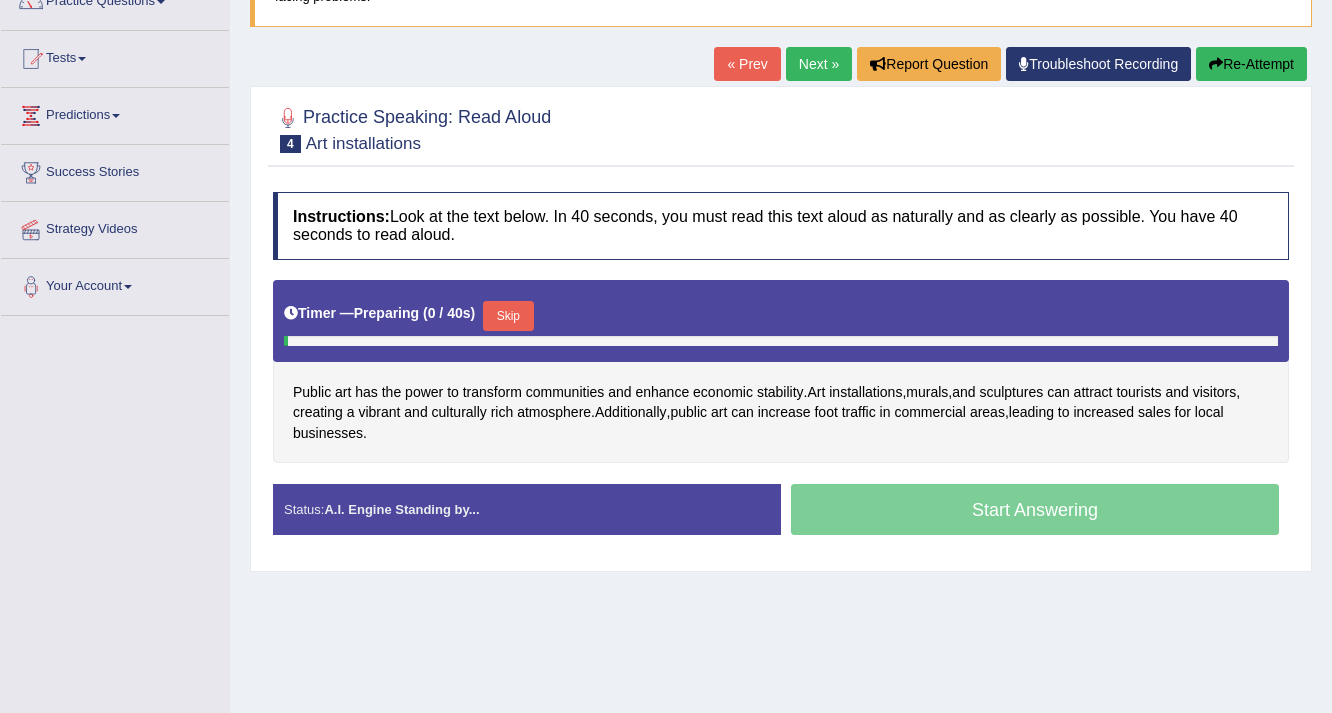 scroll, scrollTop: 266, scrollLeft: 0, axis: vertical 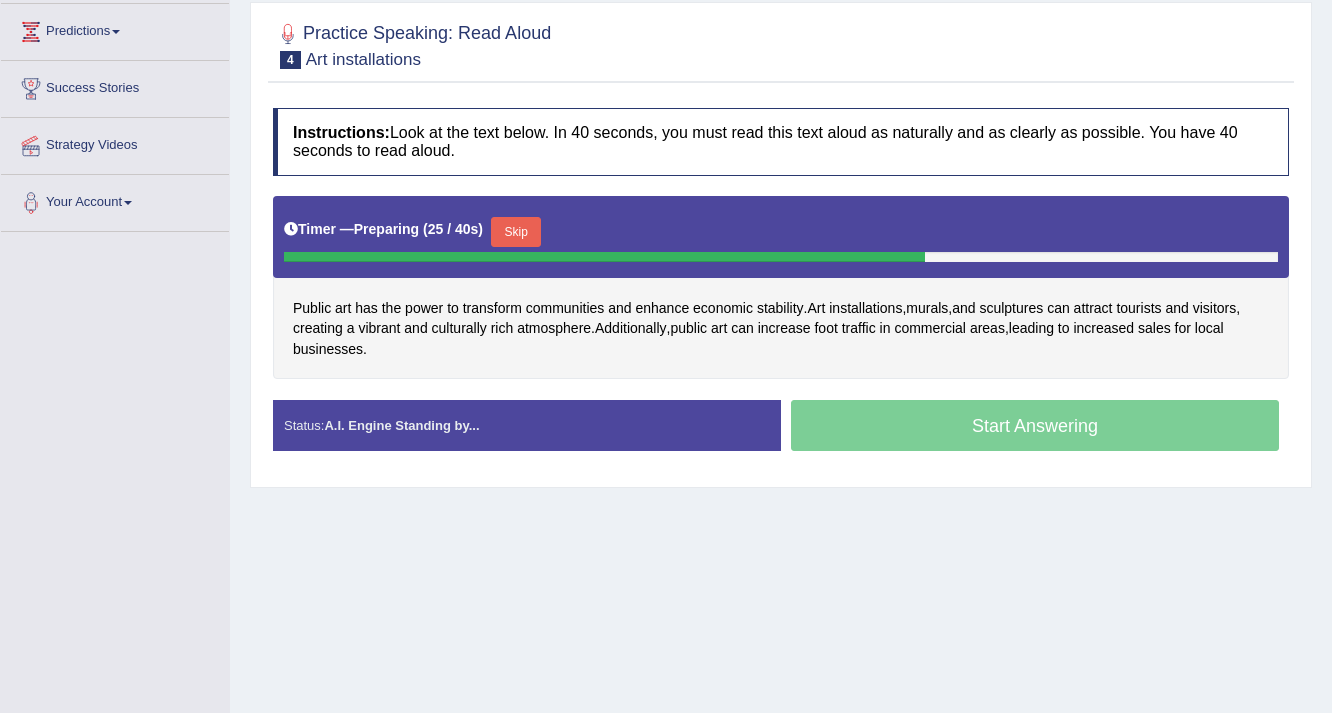 click on "Start Answering" at bounding box center [1035, 428] 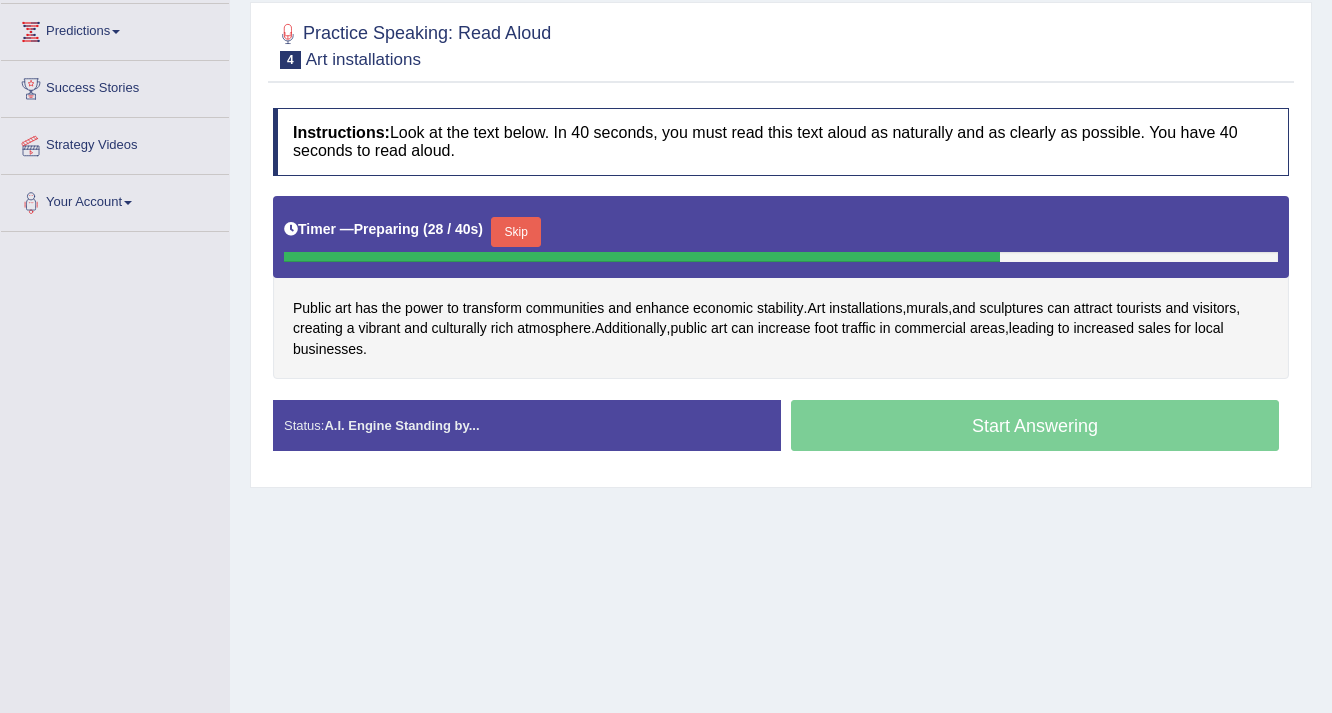 click on "Start Answering" at bounding box center (1035, 428) 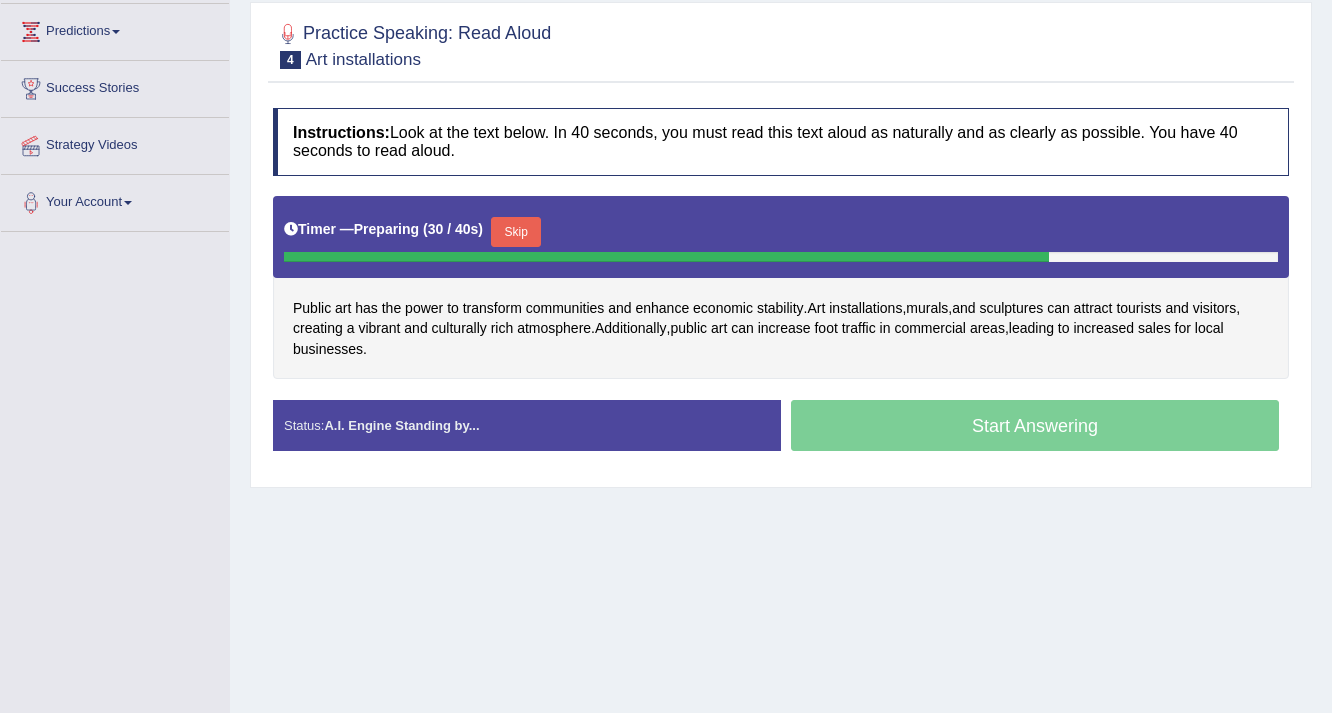 click on "Start Answering" at bounding box center (1035, 428) 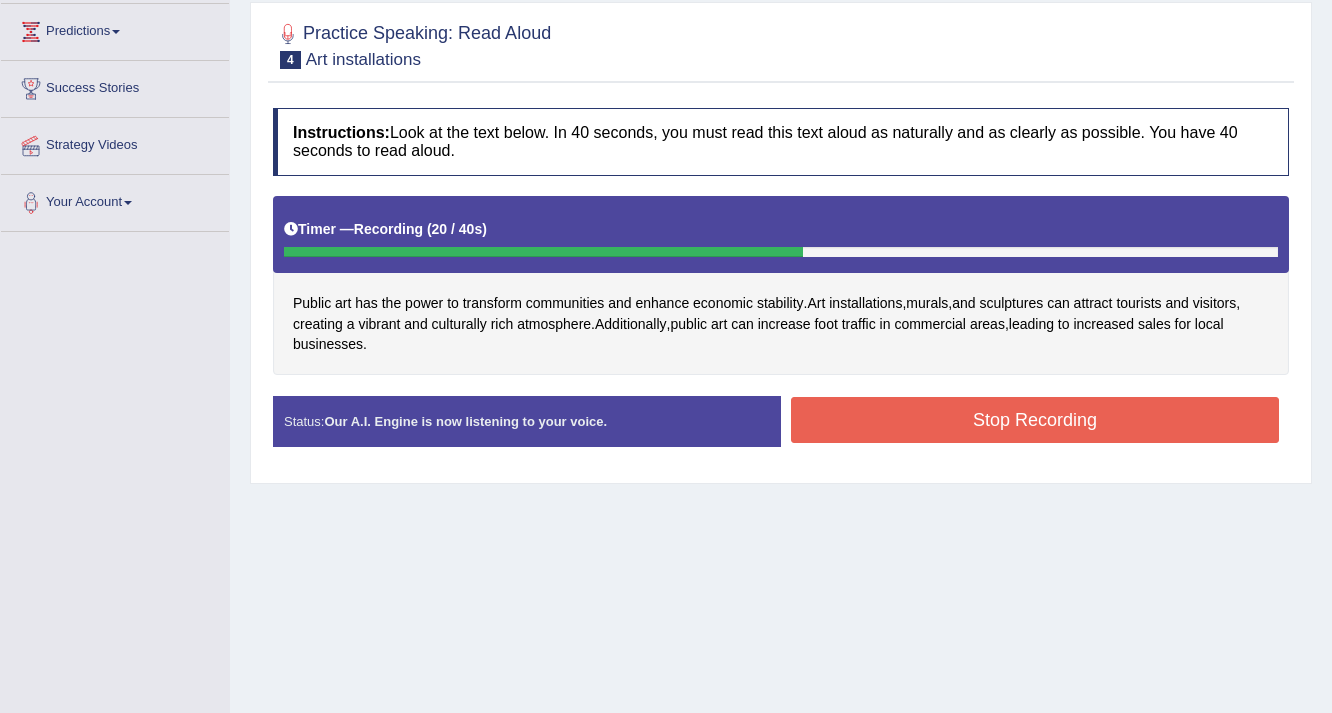 click on "Stop Recording" at bounding box center (1035, 420) 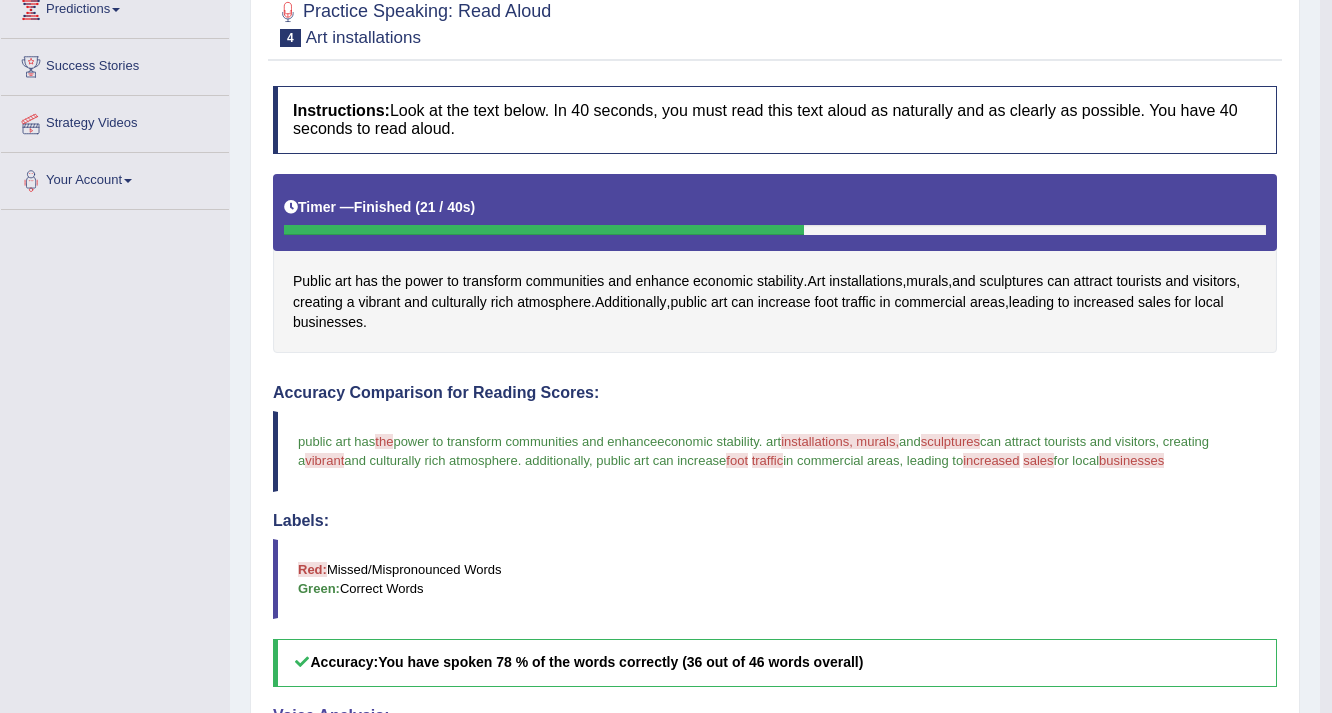 scroll, scrollTop: 0, scrollLeft: 0, axis: both 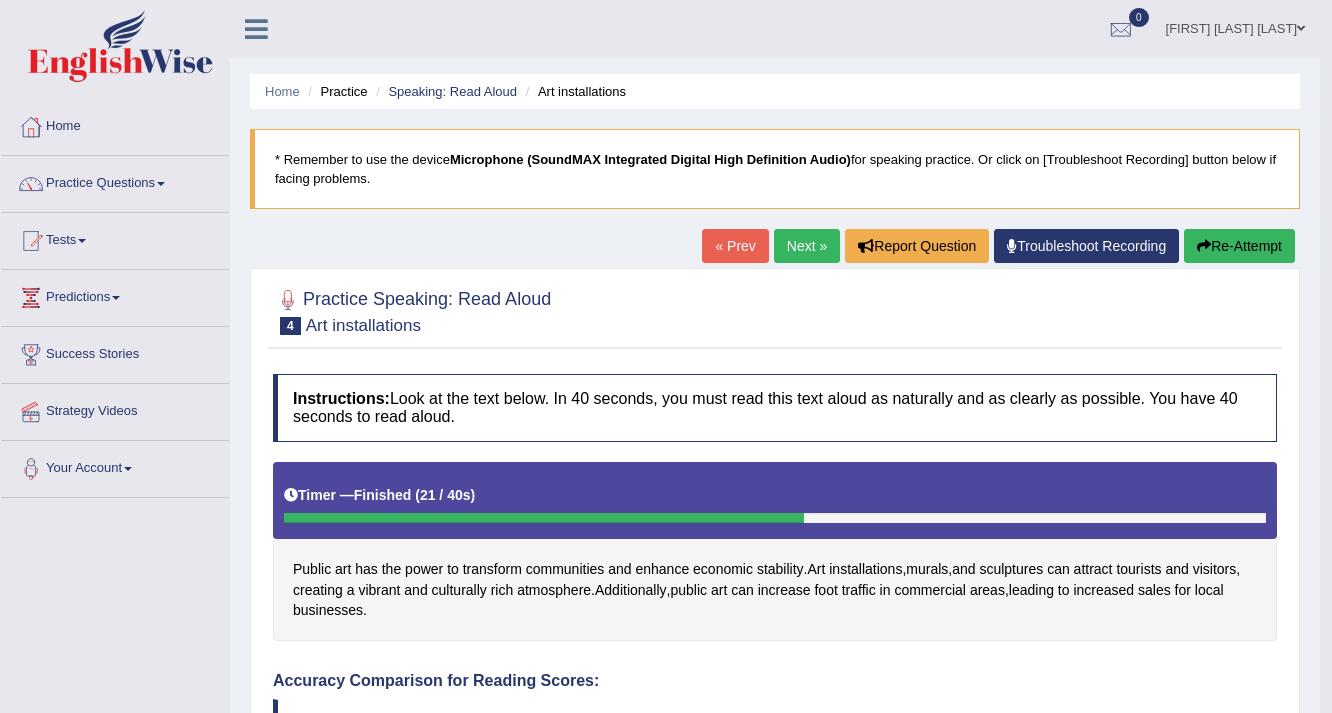 click on "Next »" at bounding box center [807, 246] 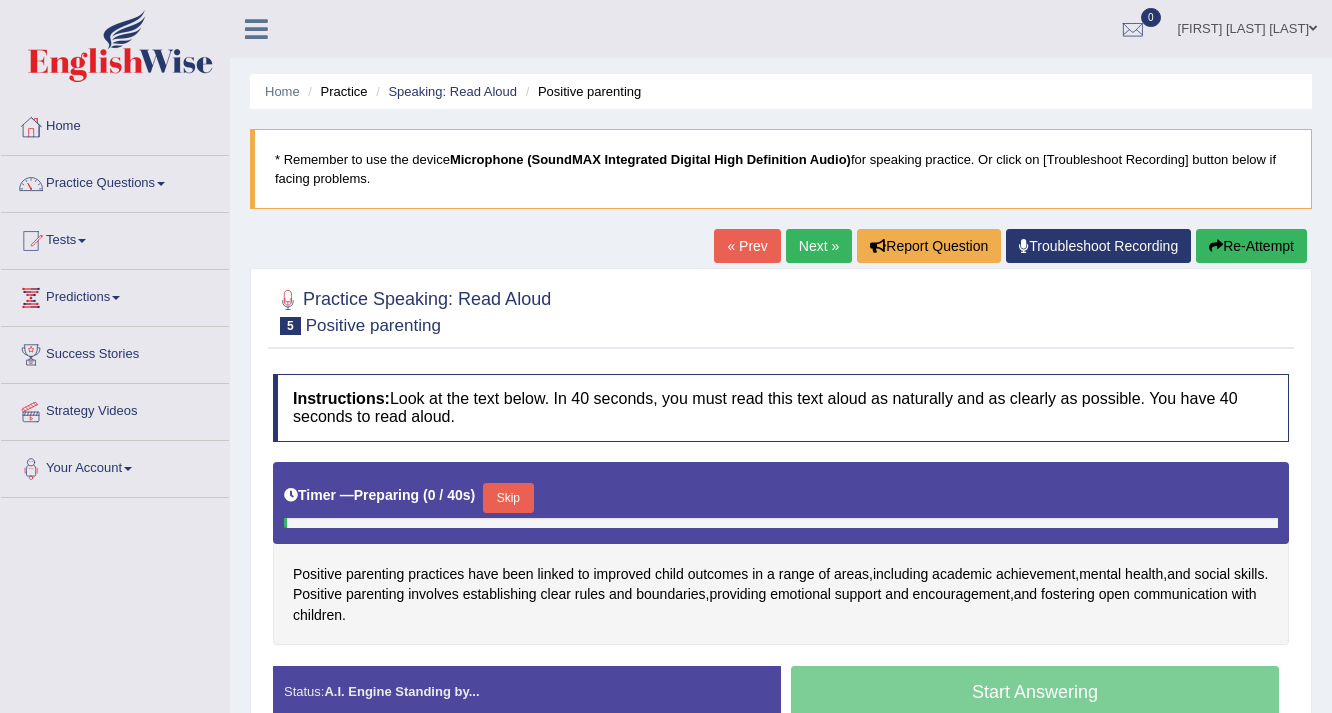 scroll, scrollTop: 0, scrollLeft: 0, axis: both 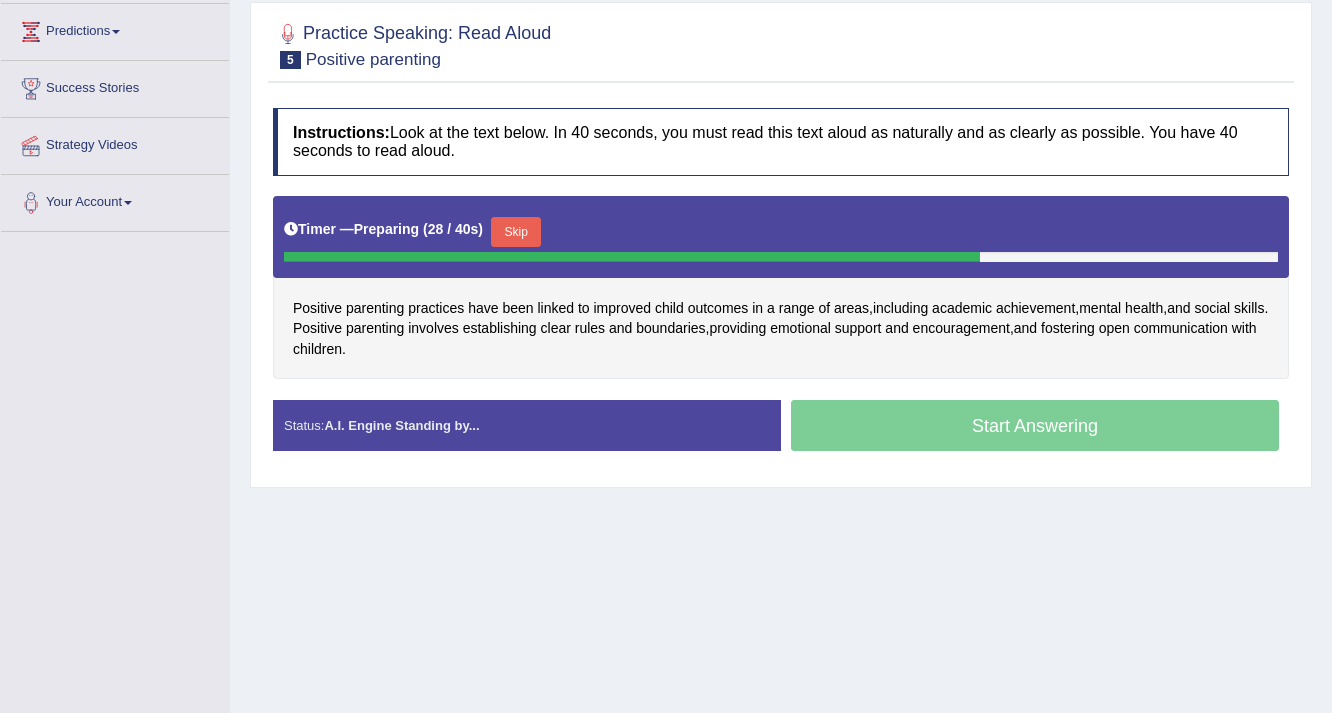 click on "Start Answering" at bounding box center [1035, 428] 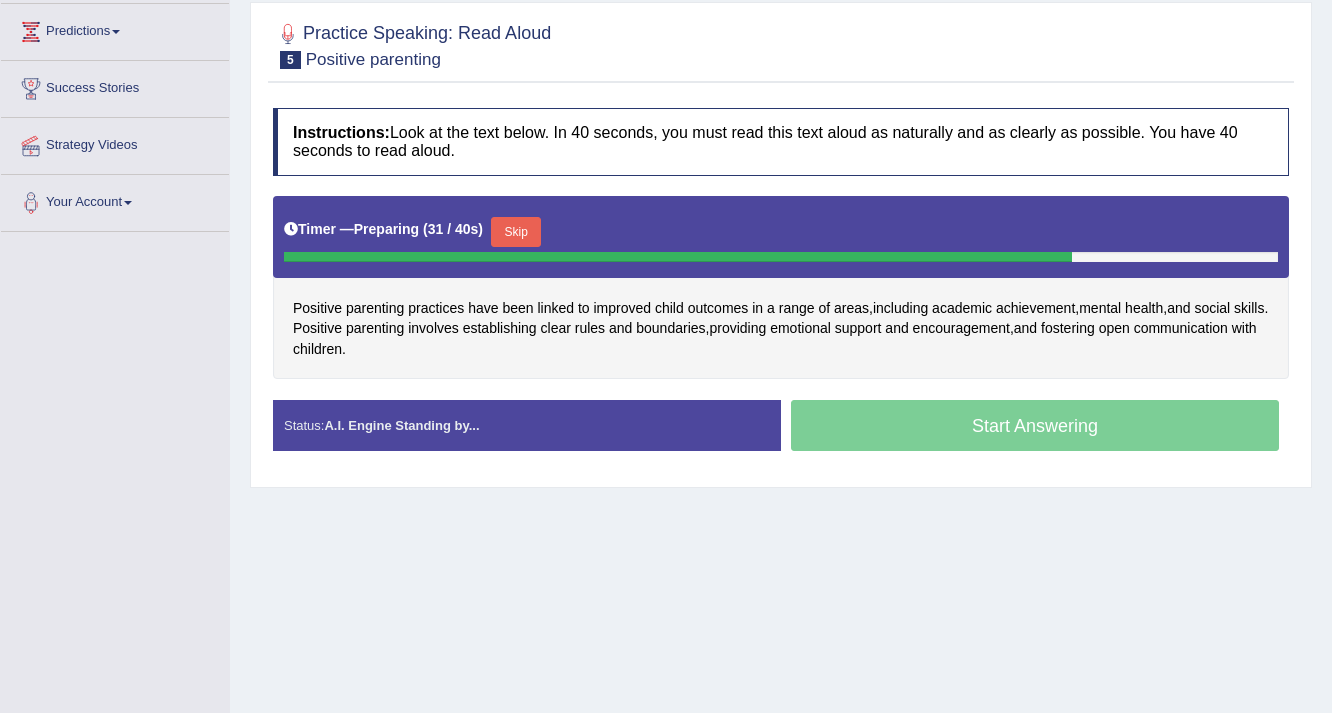 click on "Start Answering" at bounding box center [1035, 428] 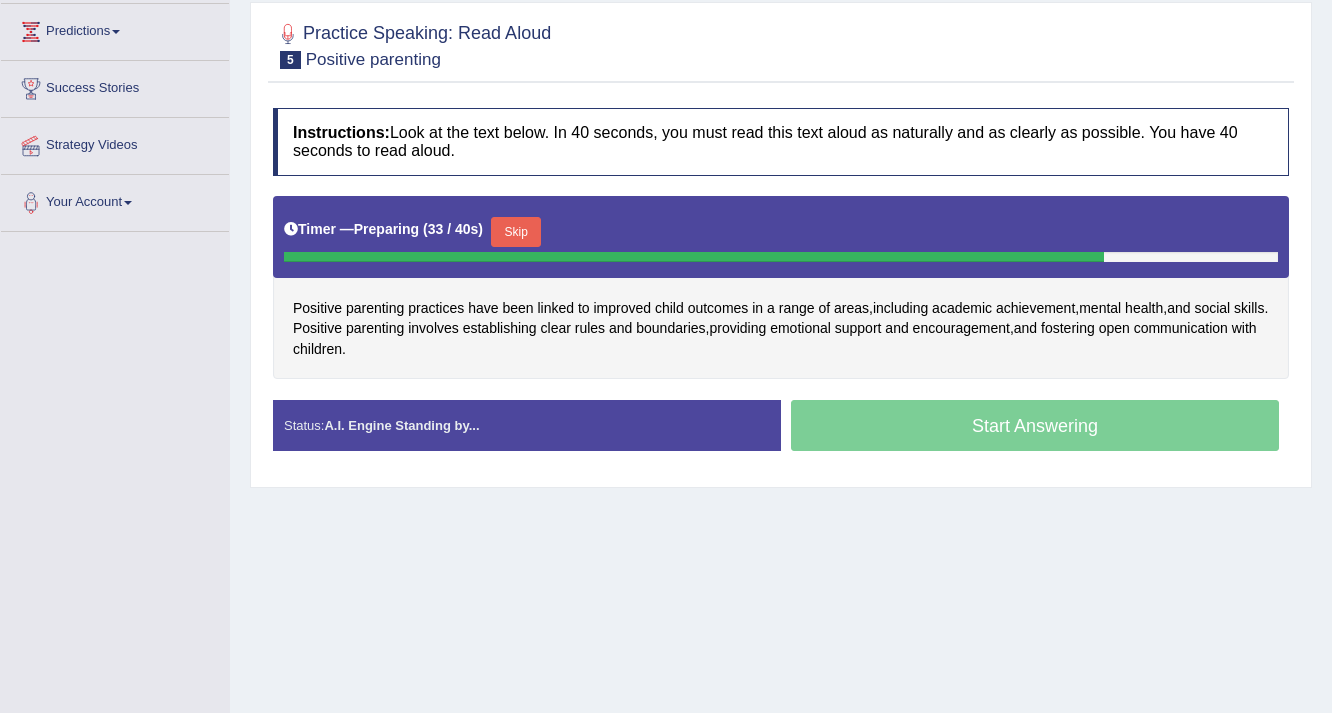 click on "Start Answering" at bounding box center (1035, 428) 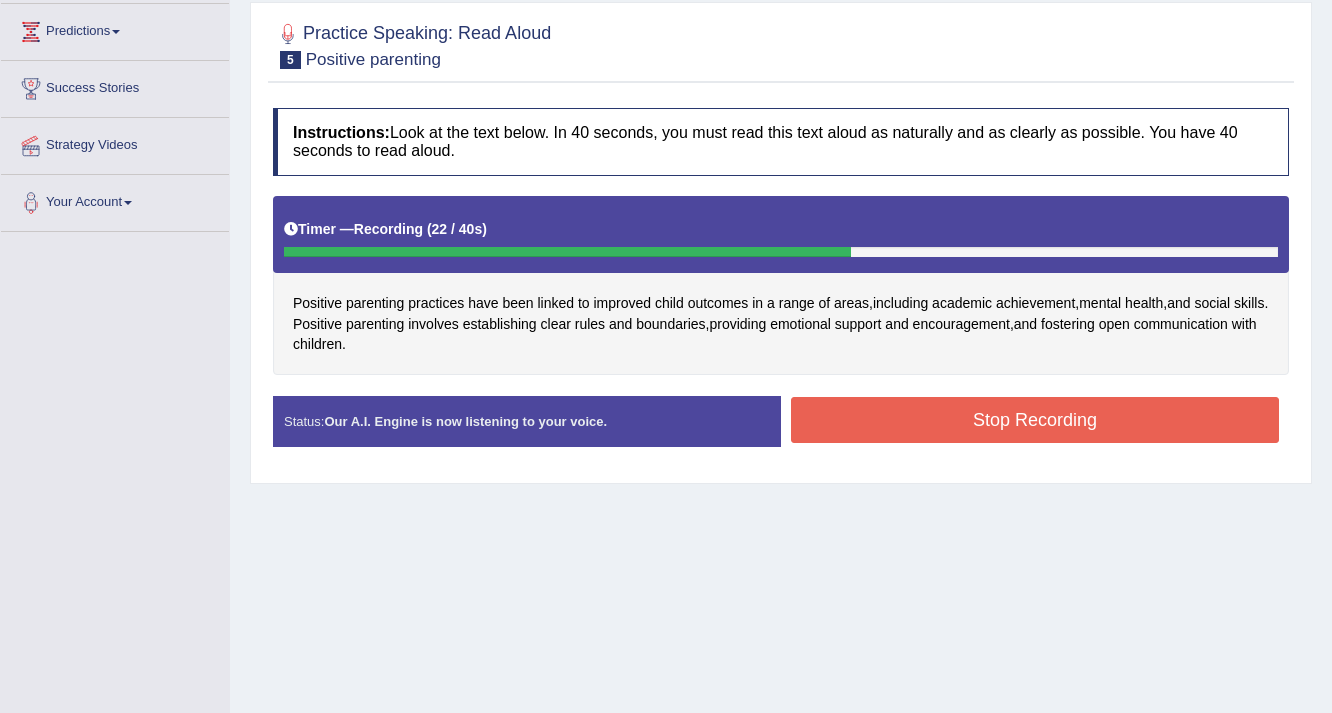 click on "Stop Recording" at bounding box center [1035, 420] 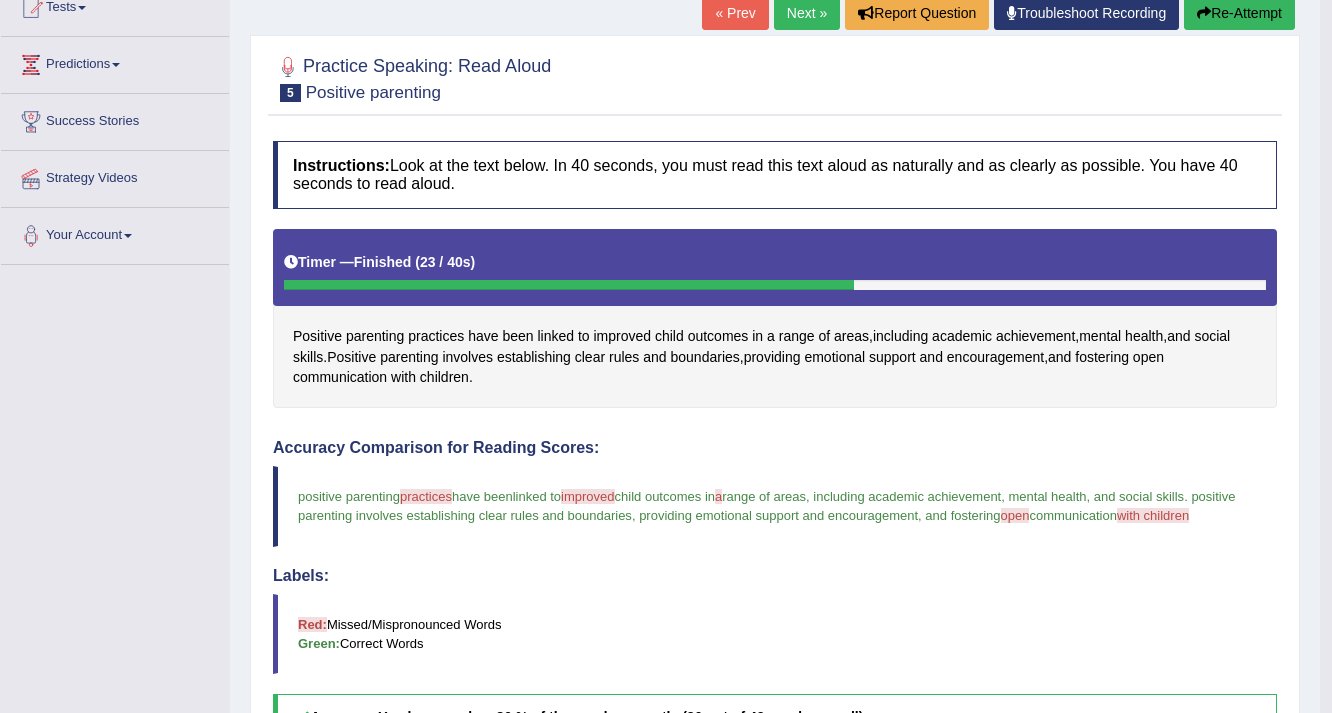 scroll, scrollTop: 0, scrollLeft: 0, axis: both 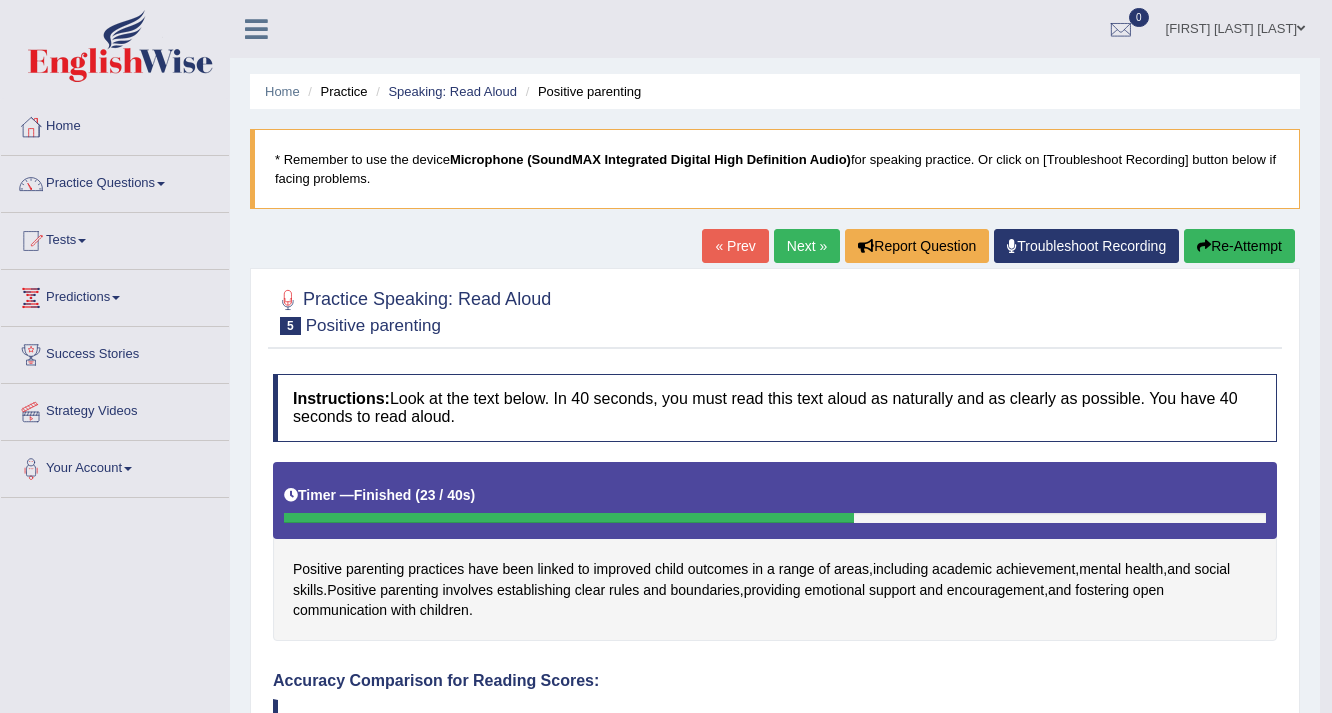 click on "Next »" at bounding box center (807, 246) 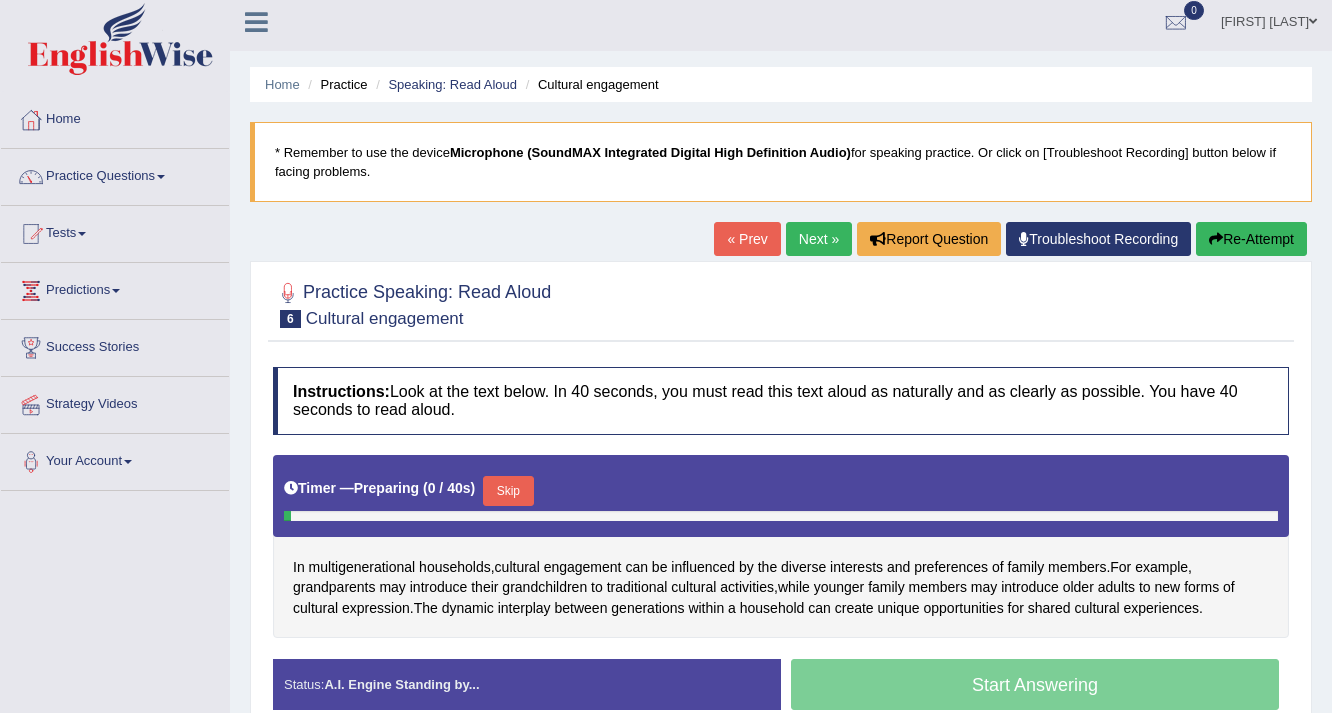 scroll, scrollTop: 266, scrollLeft: 0, axis: vertical 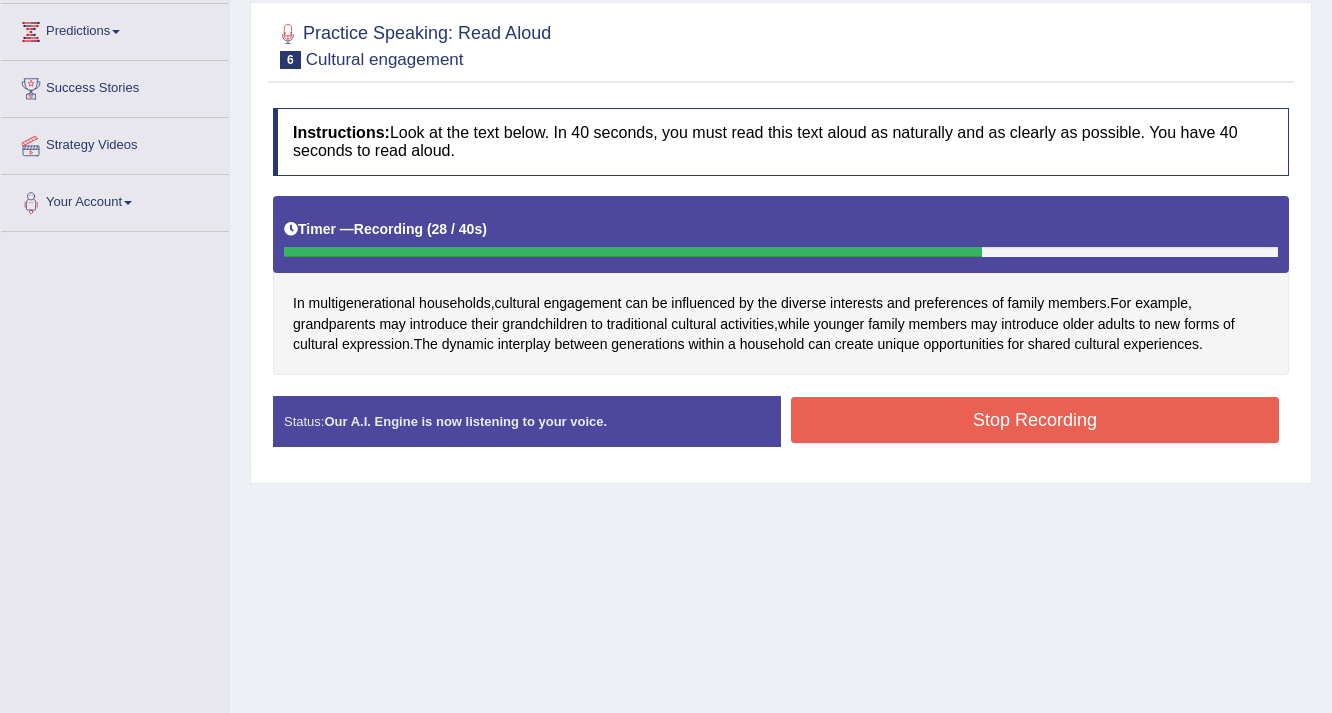 click on "Stop Recording" at bounding box center (1035, 420) 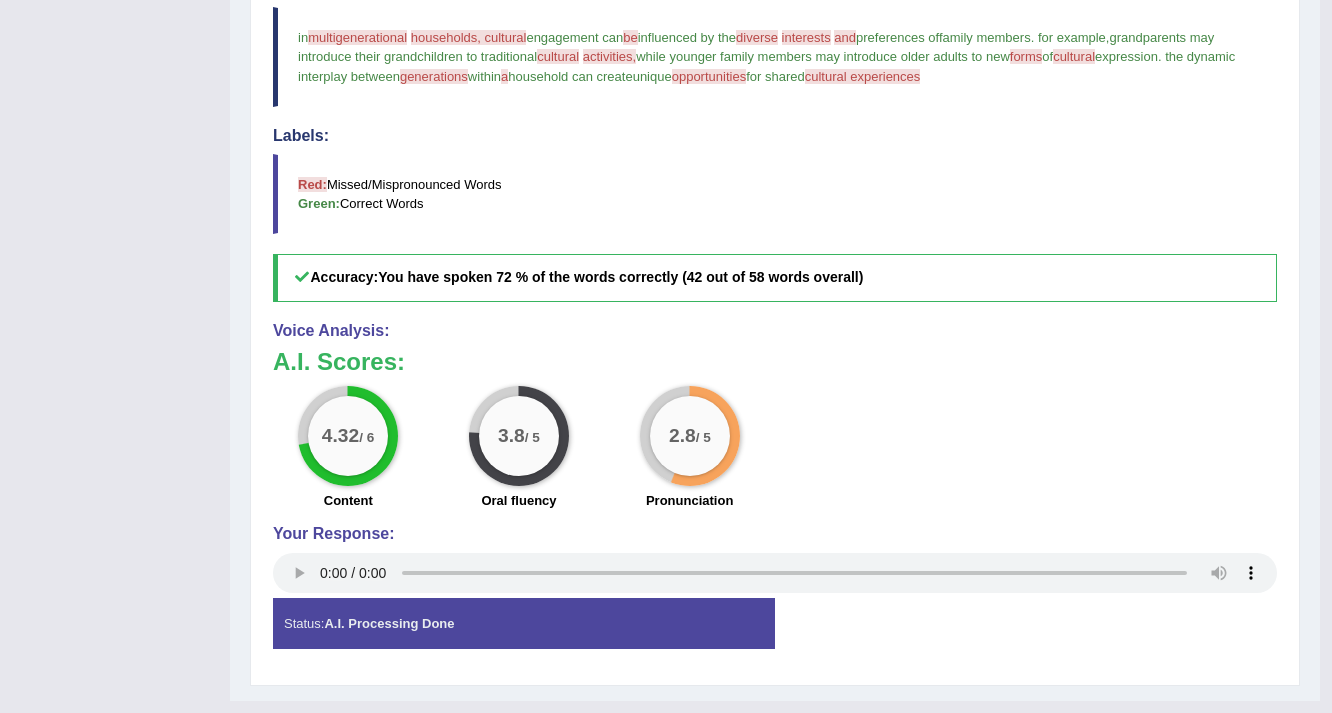 scroll, scrollTop: 727, scrollLeft: 0, axis: vertical 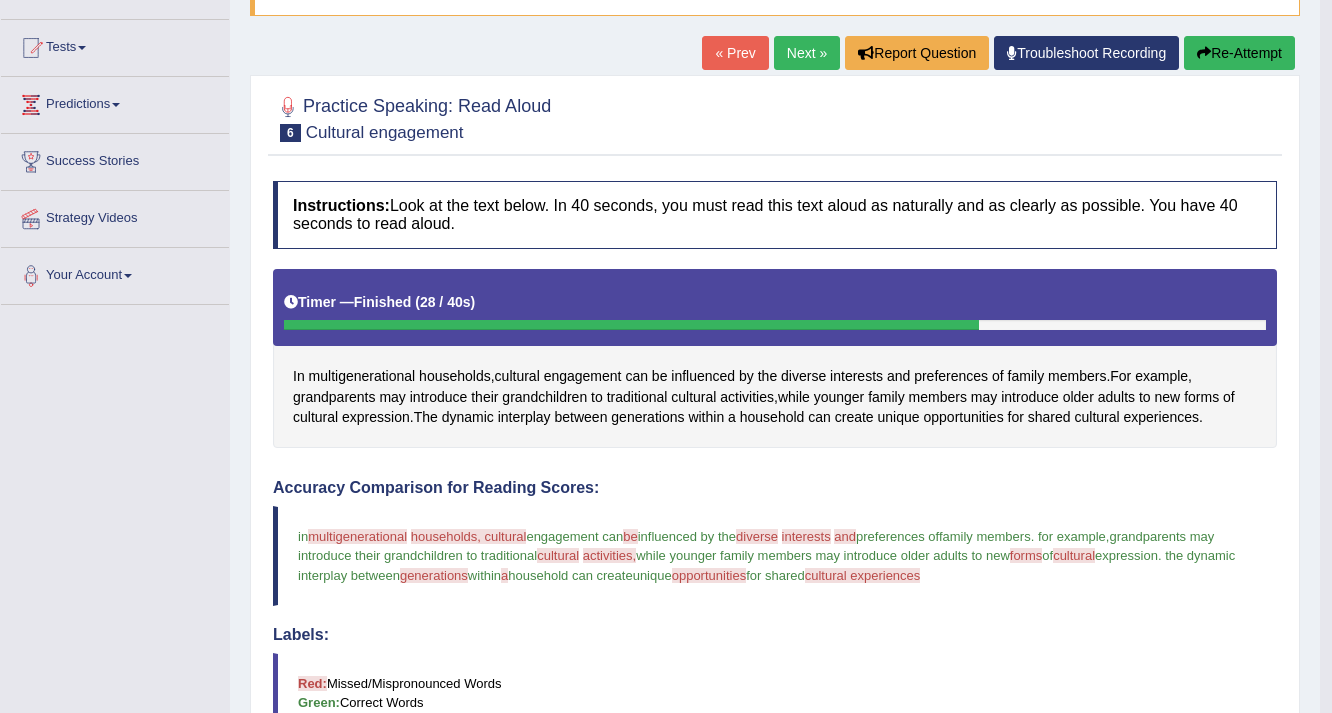 click on "Next »" at bounding box center (807, 53) 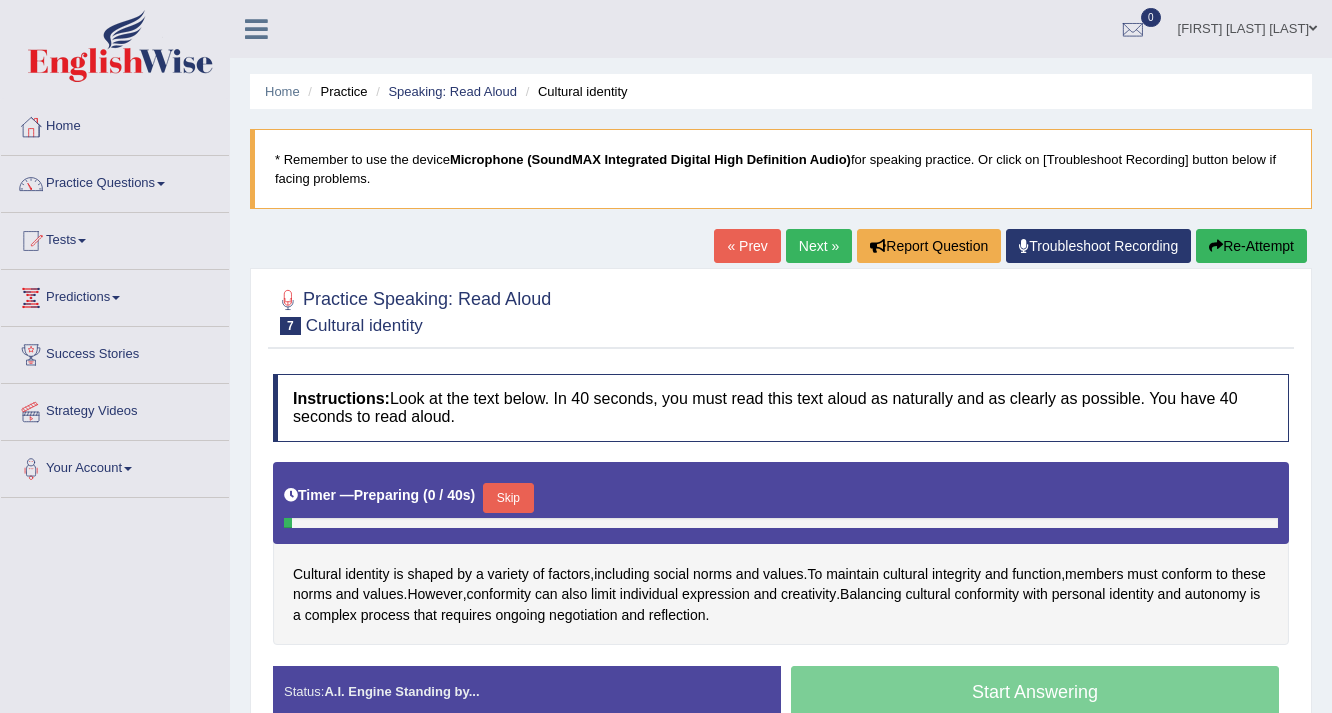 scroll, scrollTop: 0, scrollLeft: 0, axis: both 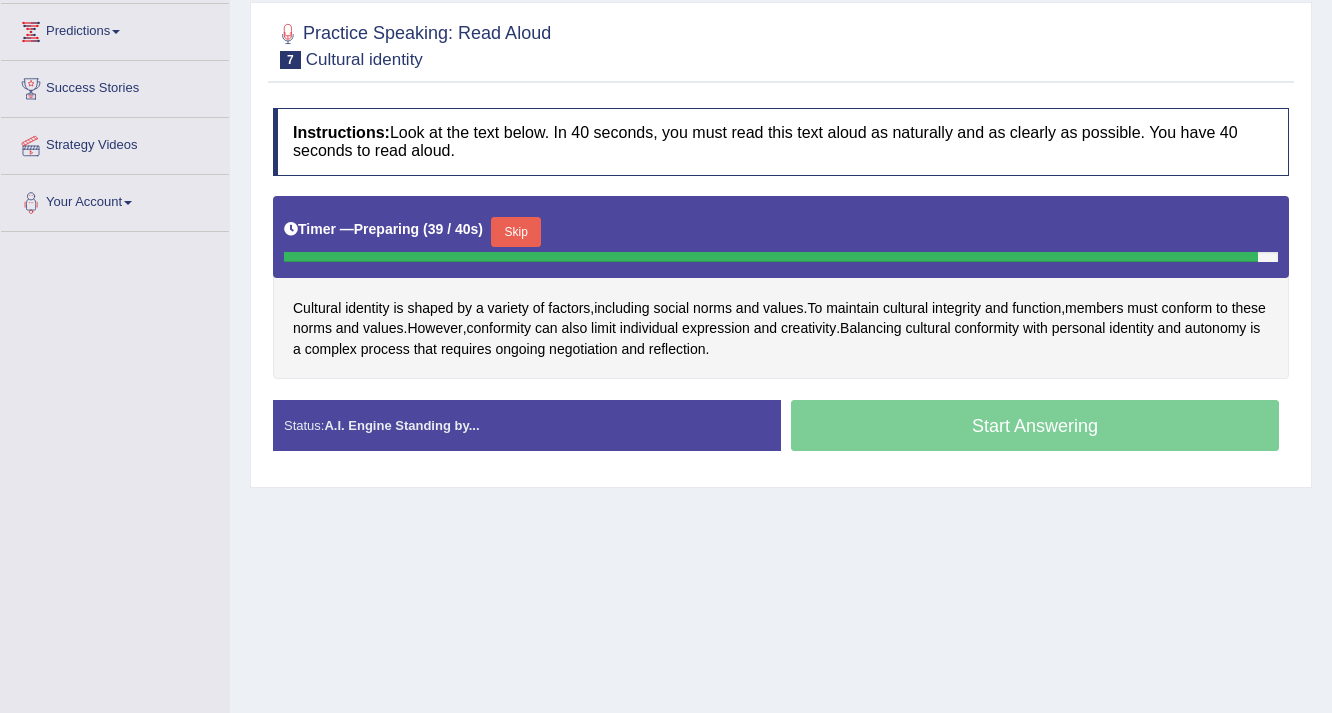 click on "Skip" at bounding box center [516, 232] 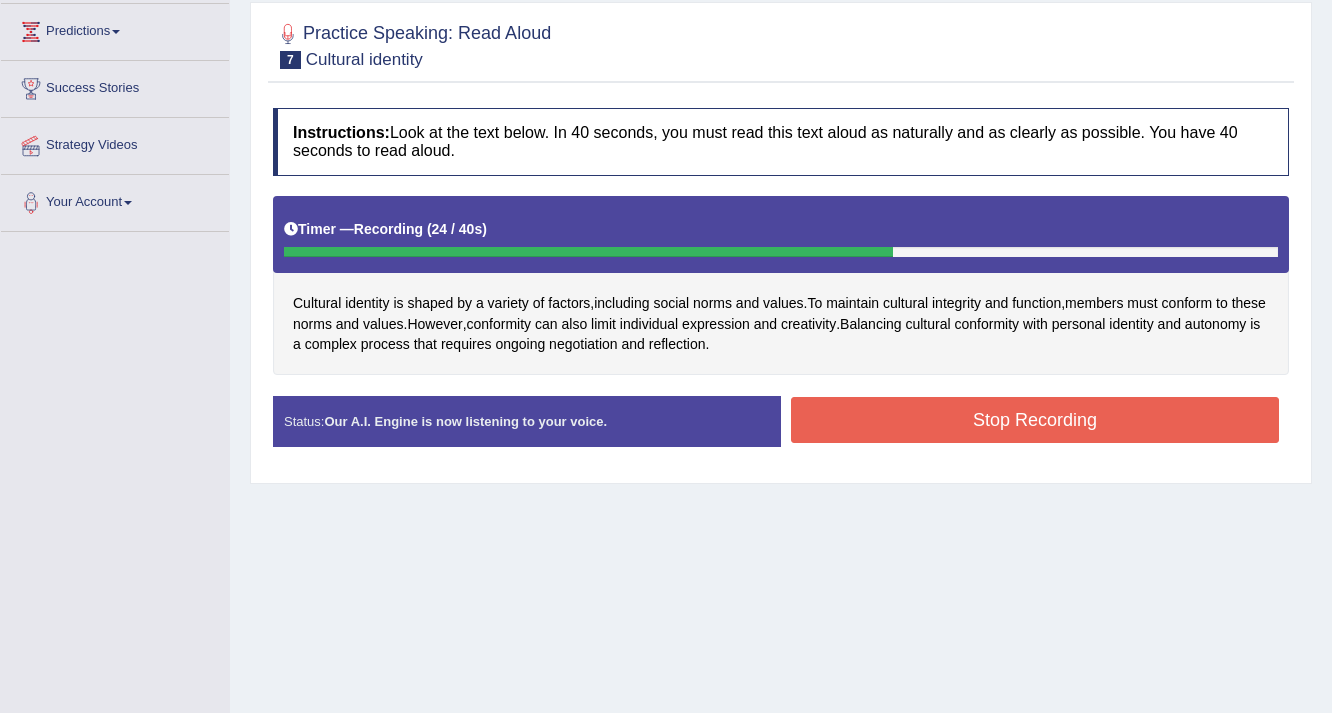 click on "Stop Recording" at bounding box center (1035, 420) 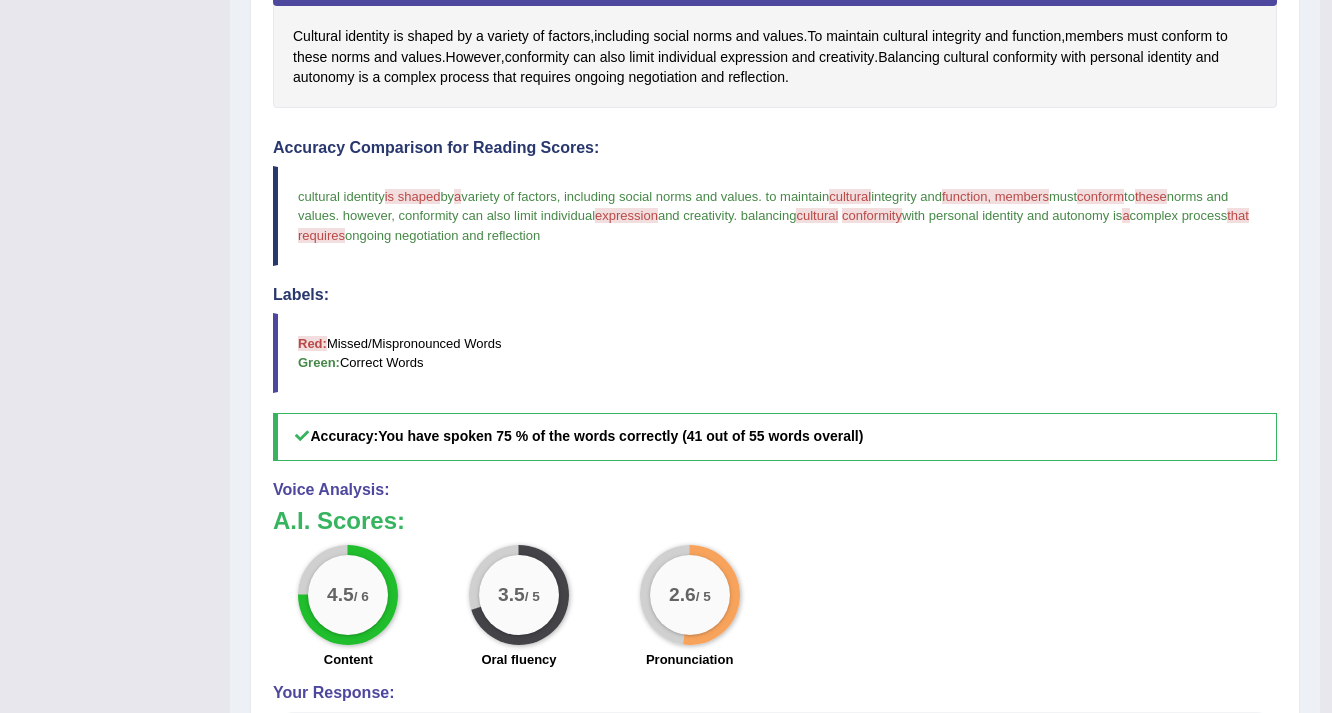 scroll, scrollTop: 0, scrollLeft: 0, axis: both 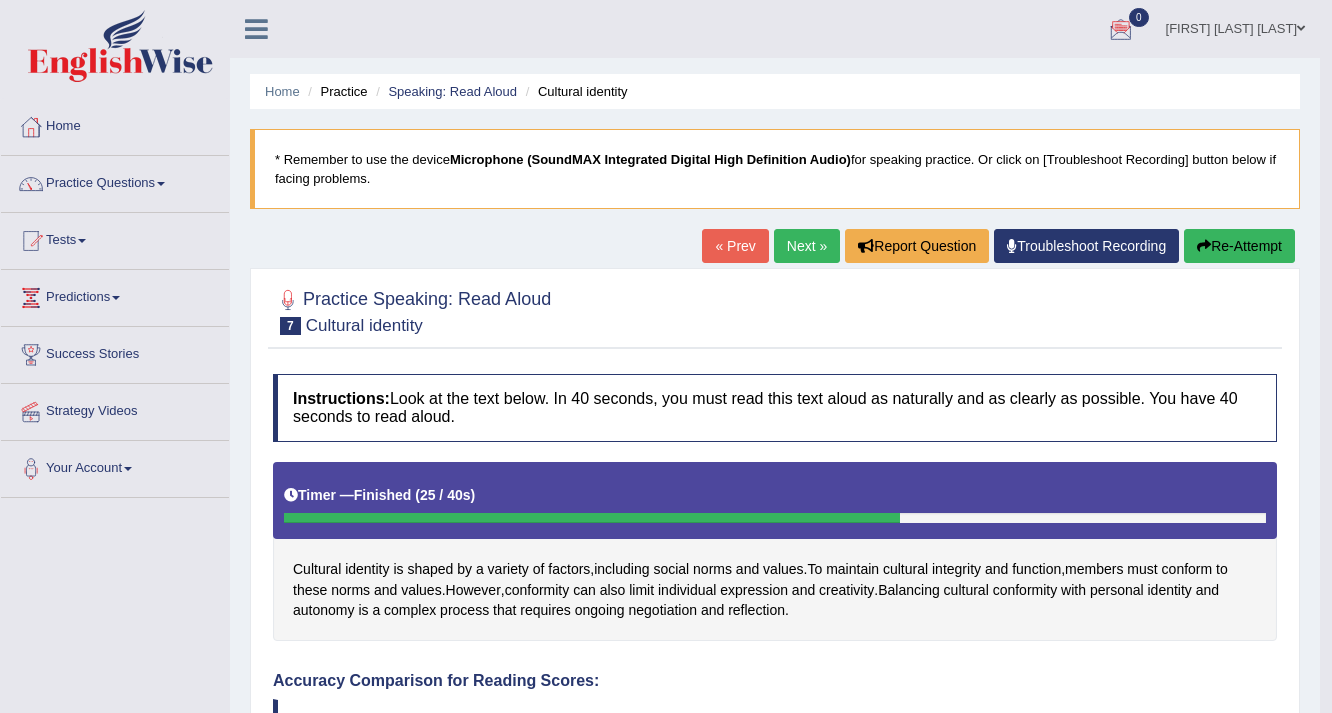 click on "Next »" at bounding box center [807, 246] 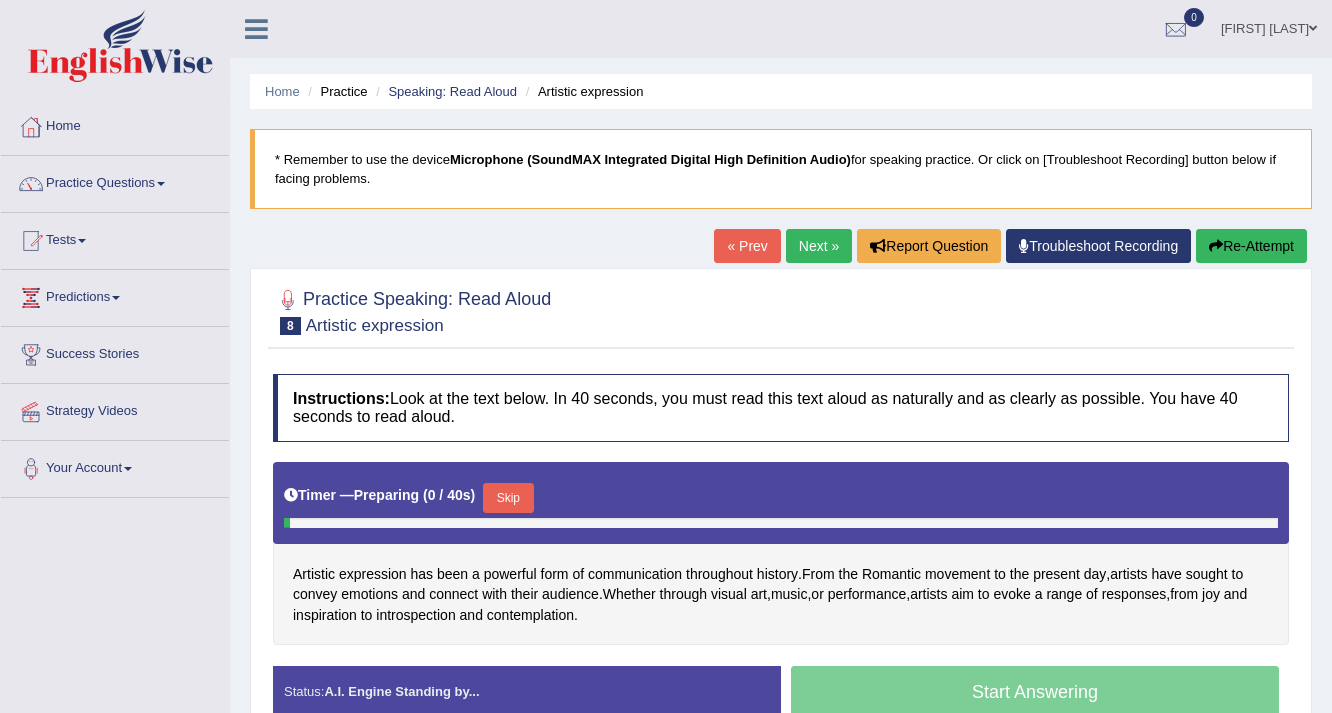 scroll, scrollTop: 0, scrollLeft: 0, axis: both 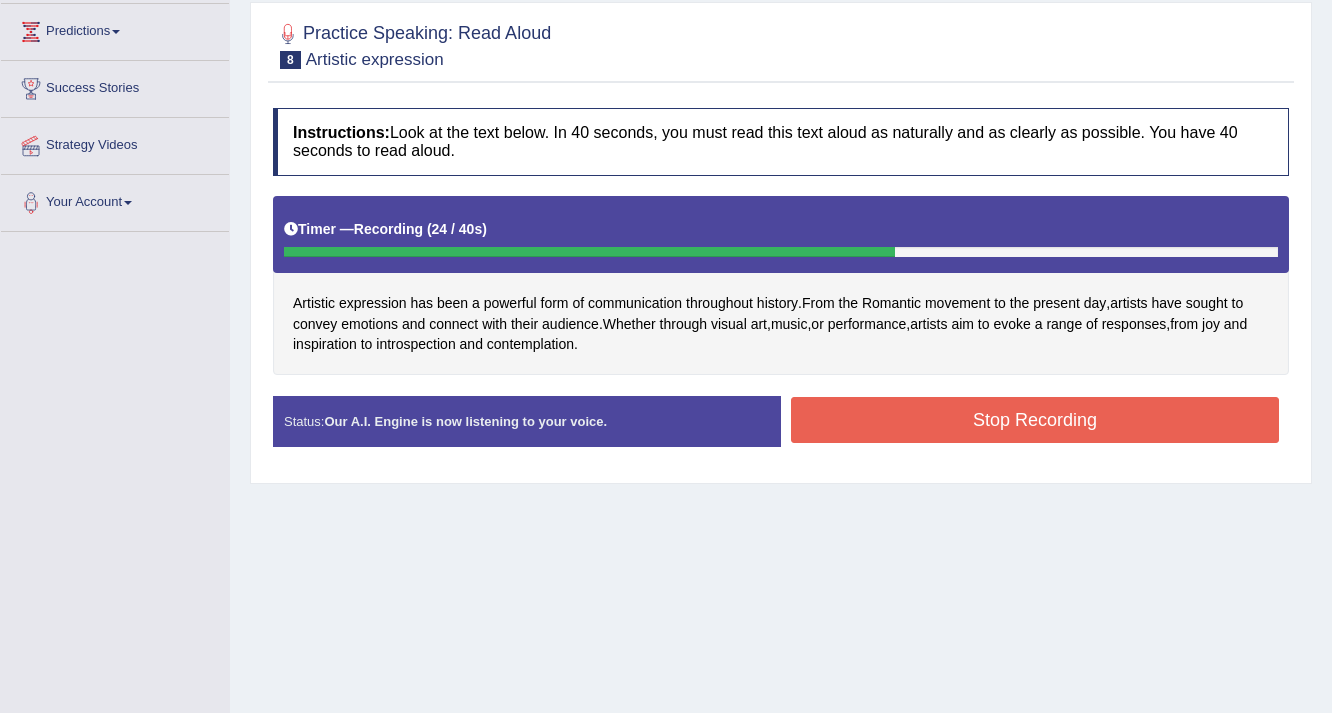 click on "Stop Recording" at bounding box center (1035, 420) 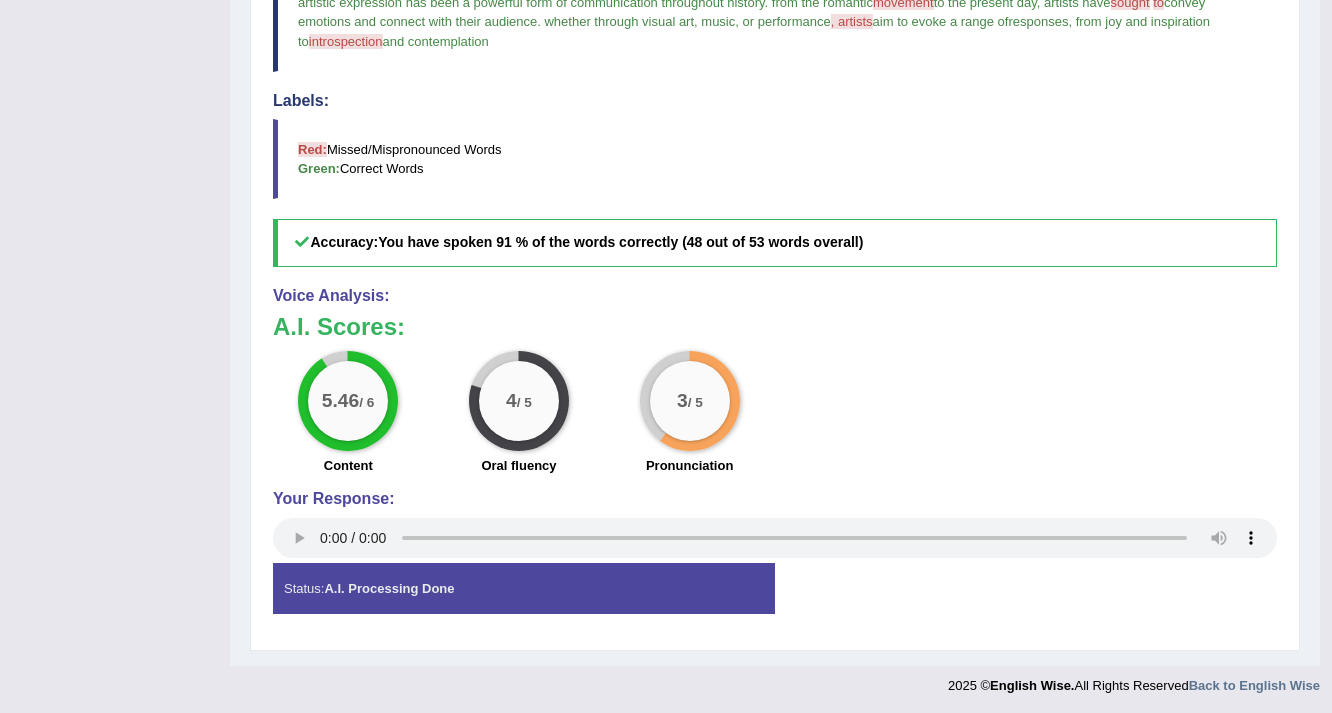 scroll, scrollTop: 0, scrollLeft: 0, axis: both 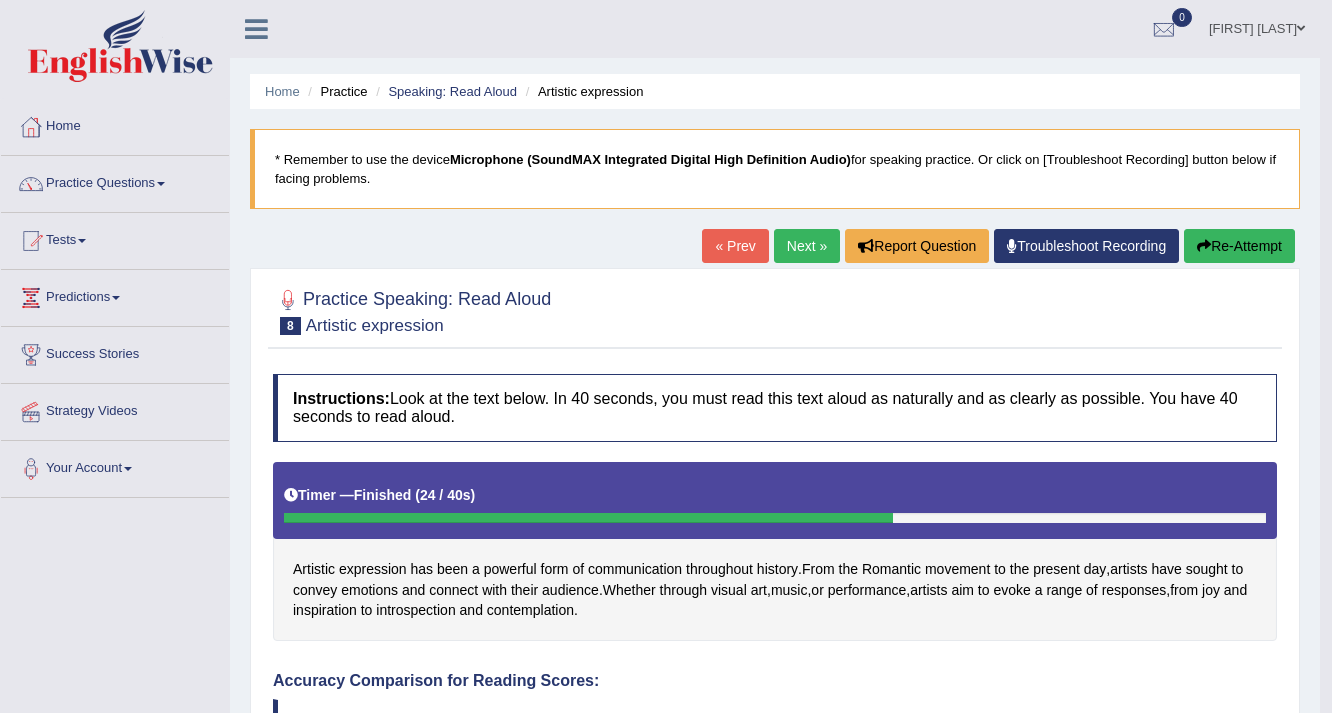 click on "Next »" at bounding box center (807, 246) 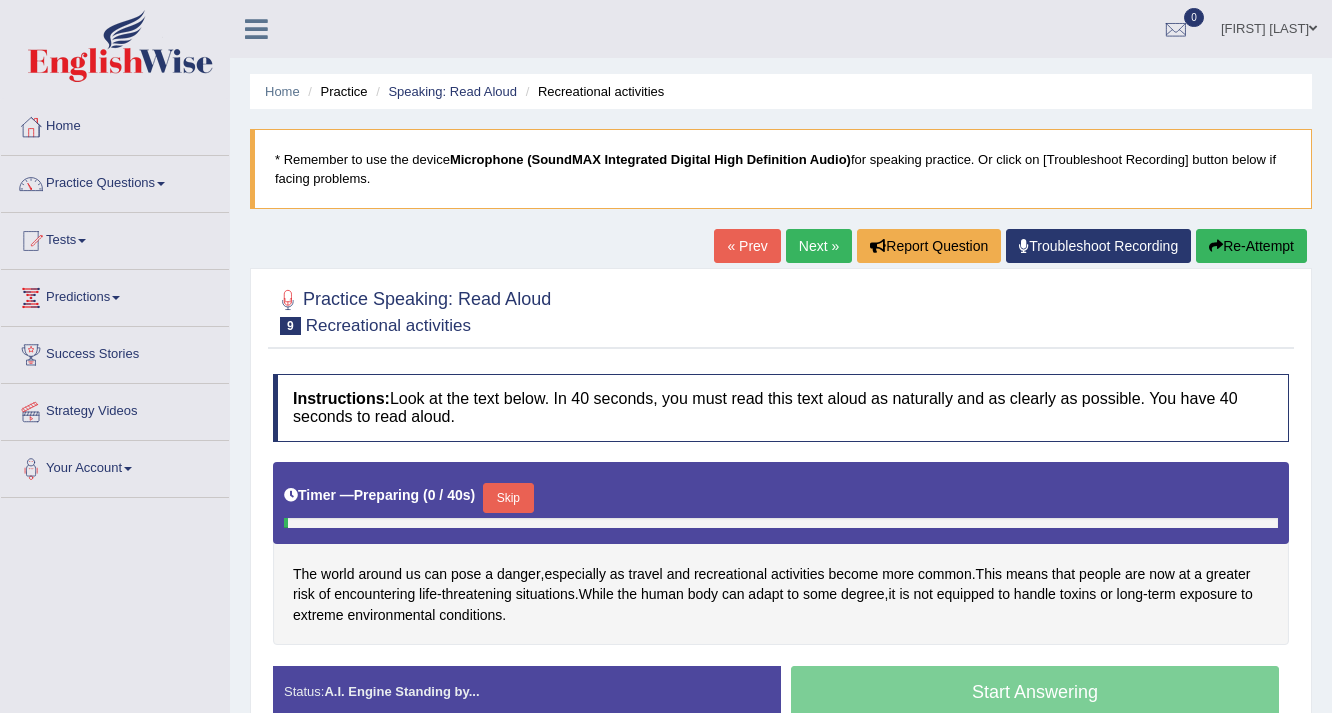 scroll, scrollTop: 0, scrollLeft: 0, axis: both 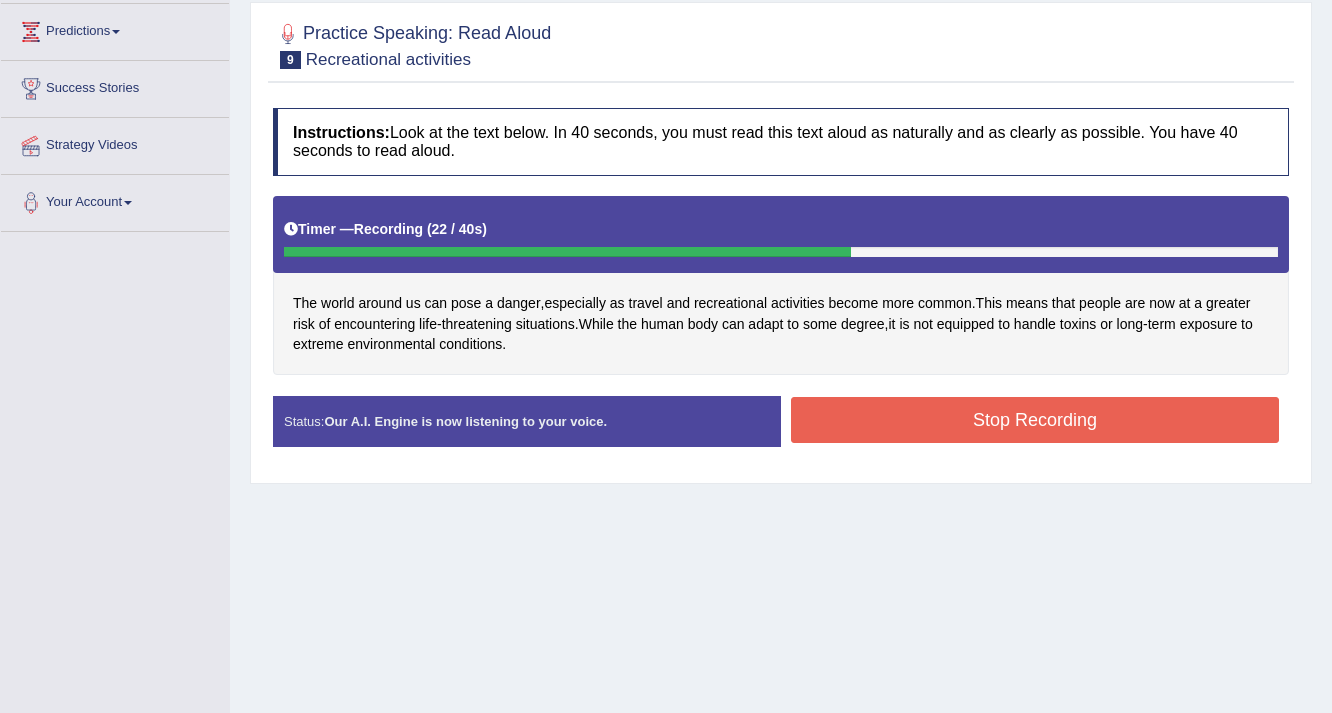 click on "Stop Recording" at bounding box center (1035, 420) 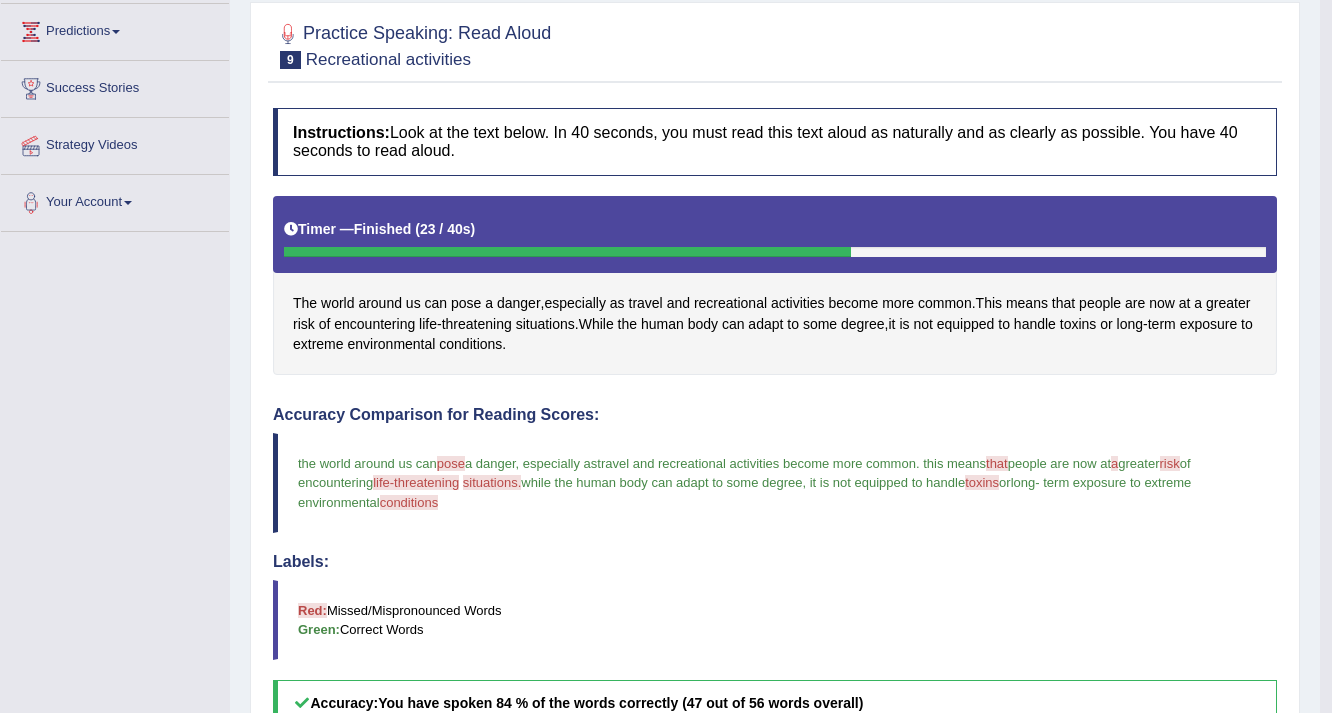 click on "life-threatening" at bounding box center (416, 482) 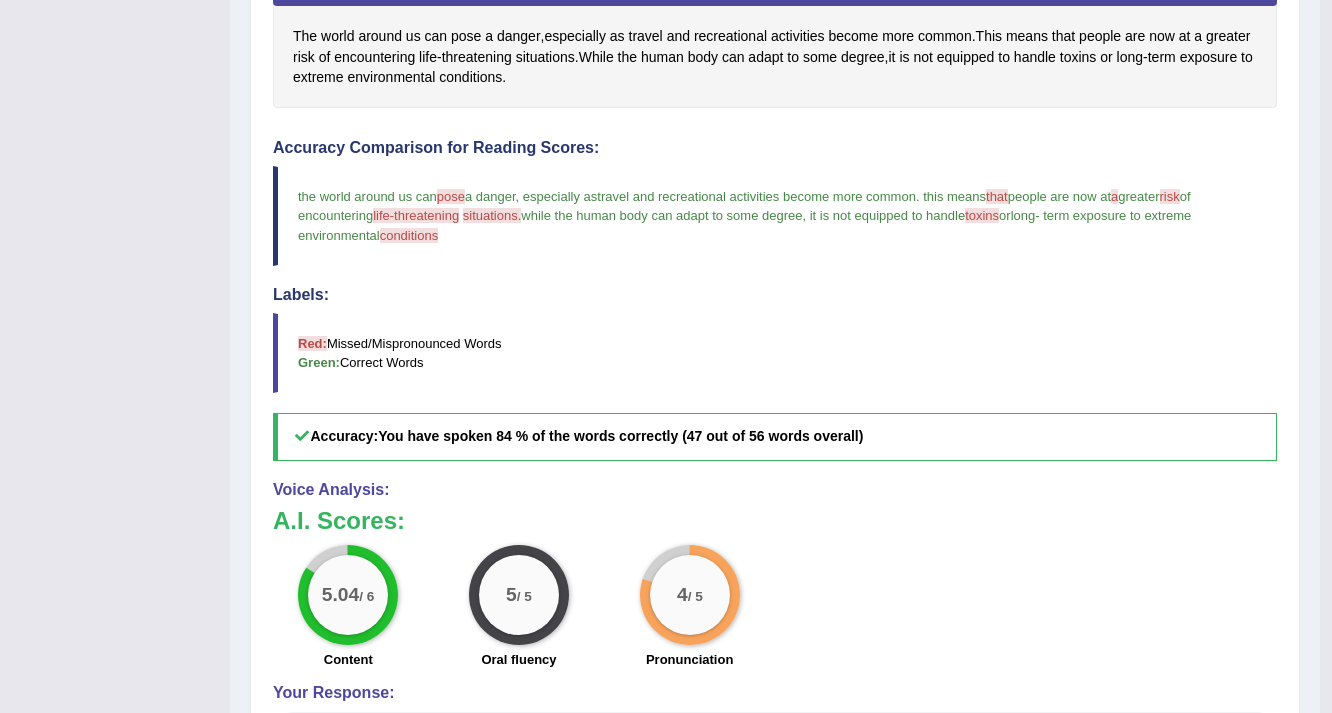 scroll, scrollTop: 266, scrollLeft: 0, axis: vertical 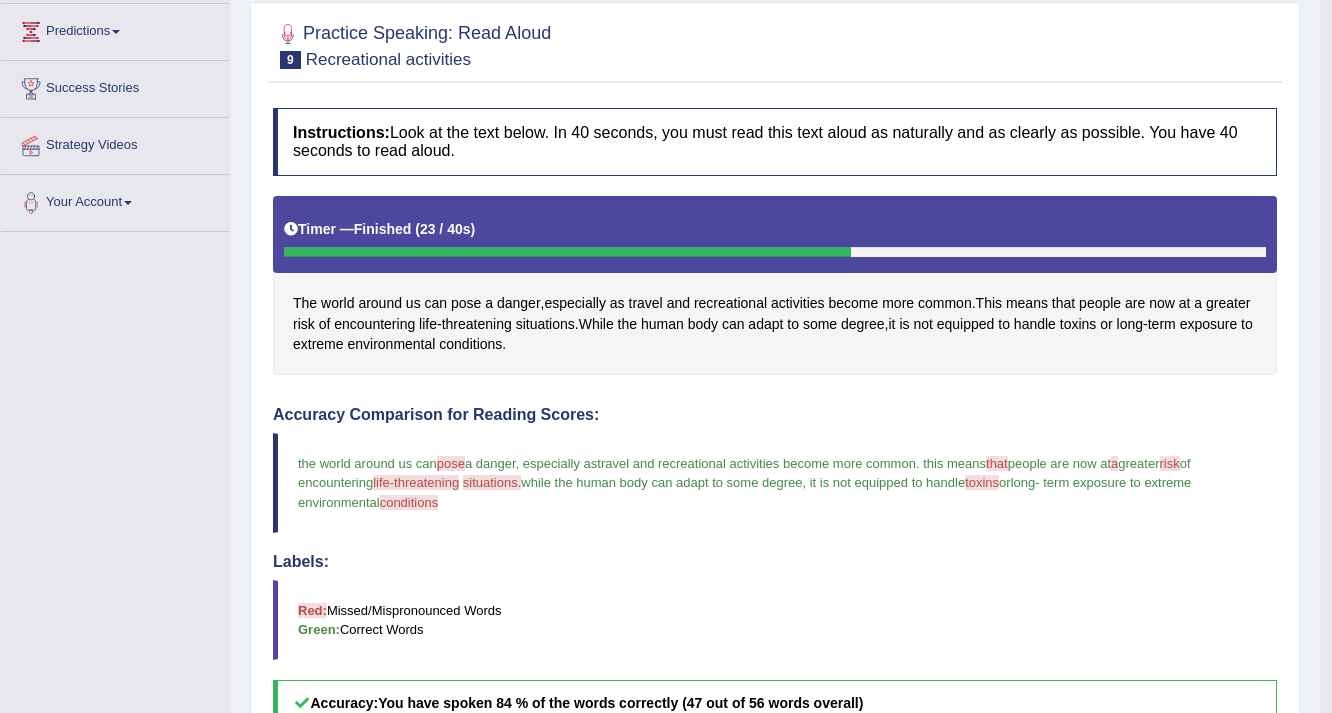 click on "toxins" at bounding box center [982, 482] 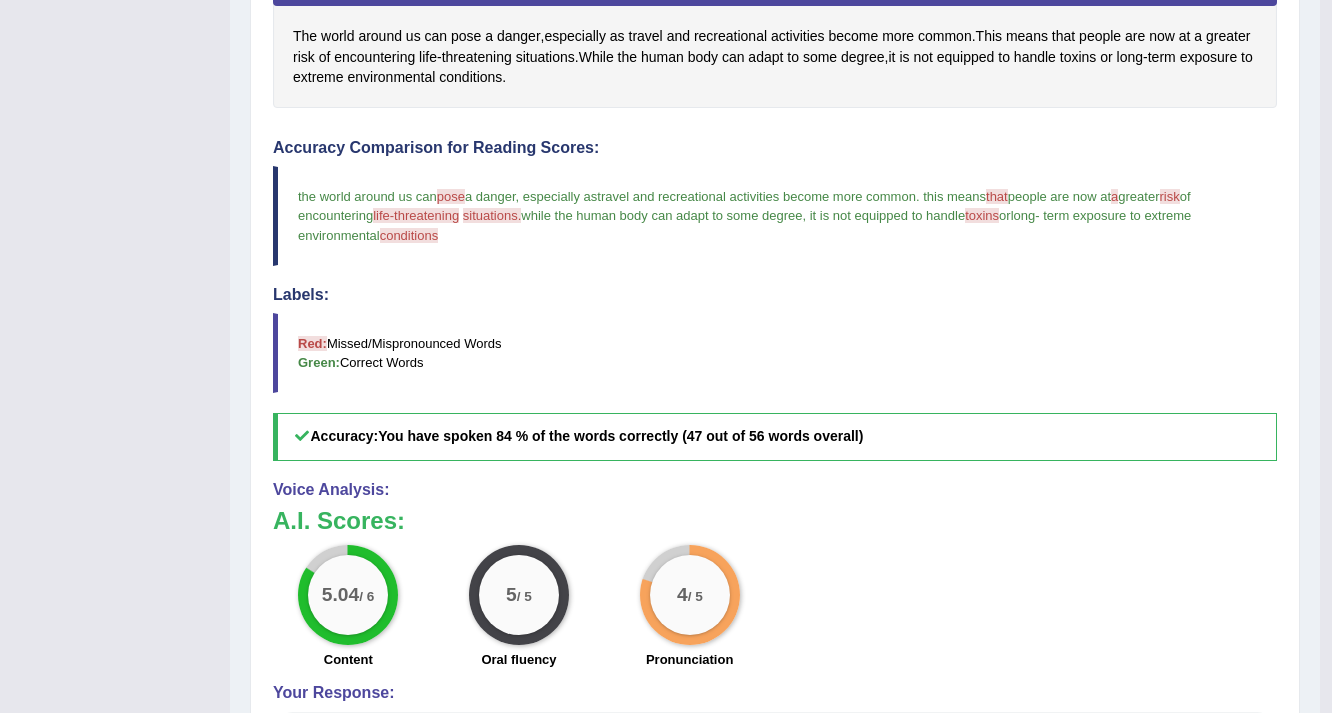 scroll, scrollTop: 727, scrollLeft: 0, axis: vertical 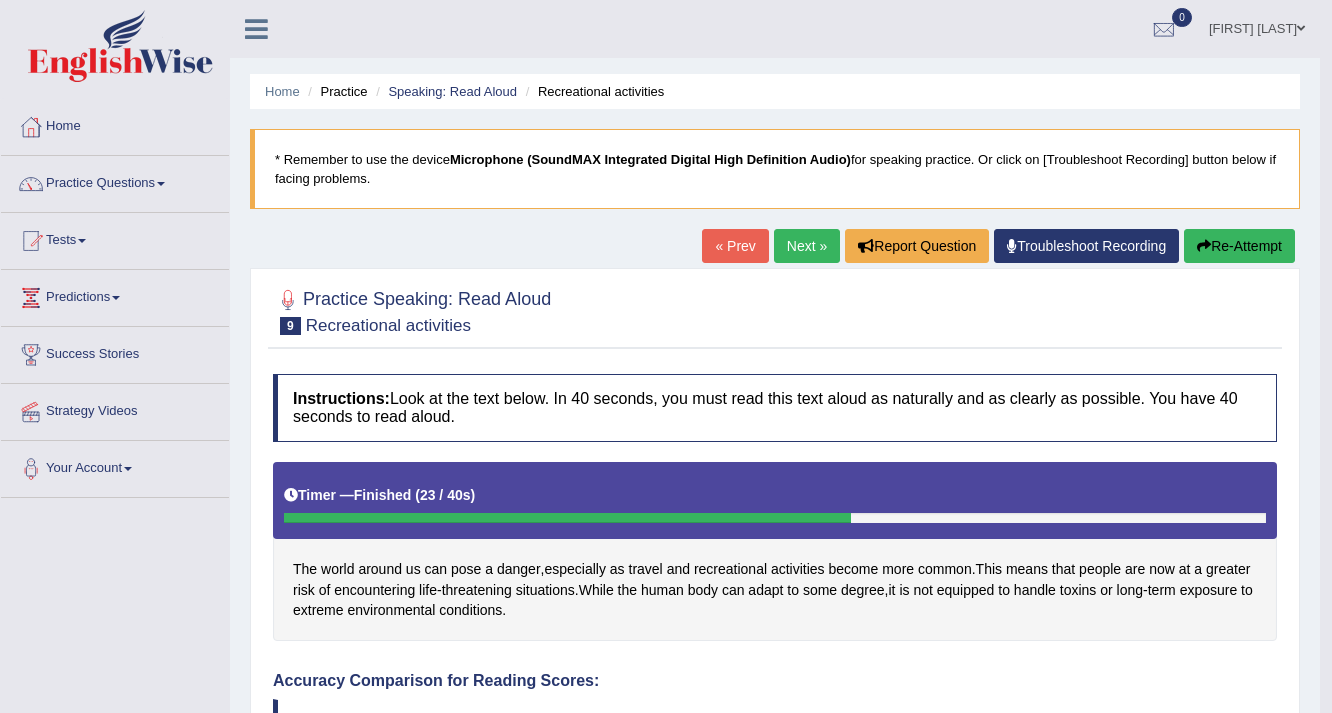 click on "Next »" at bounding box center (807, 246) 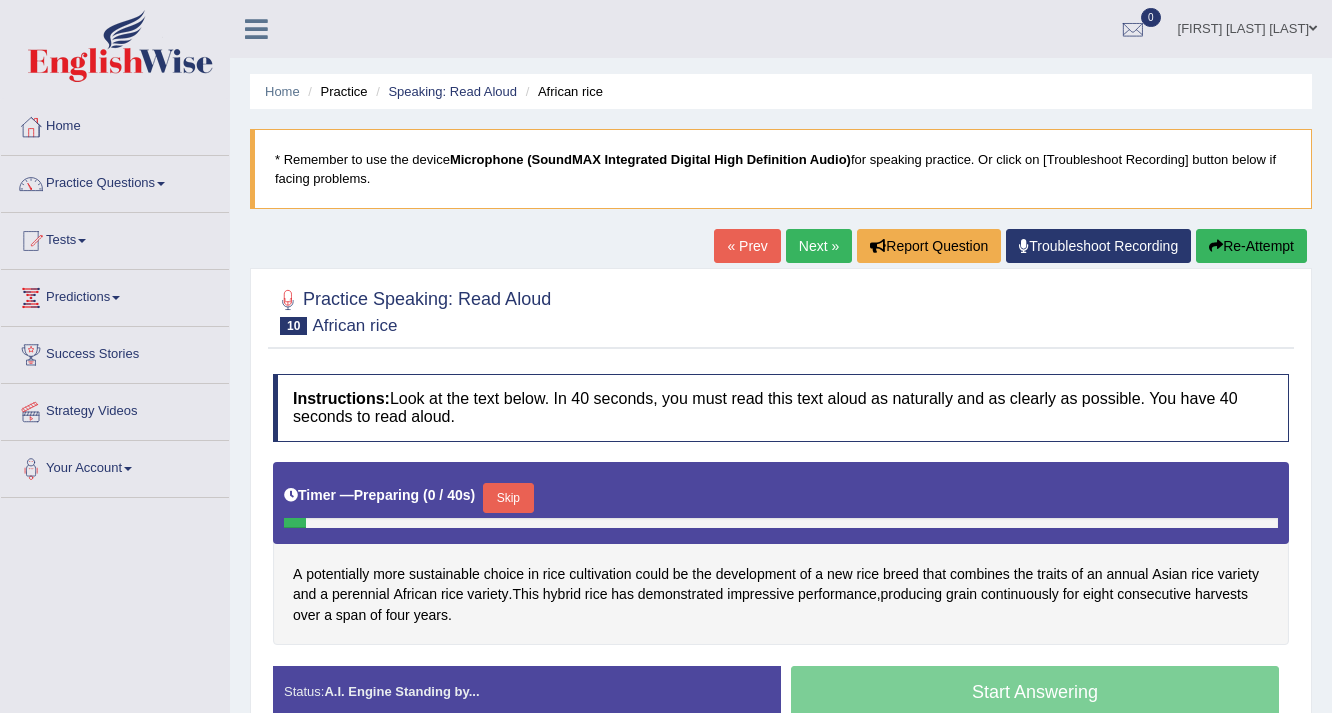 scroll, scrollTop: 0, scrollLeft: 0, axis: both 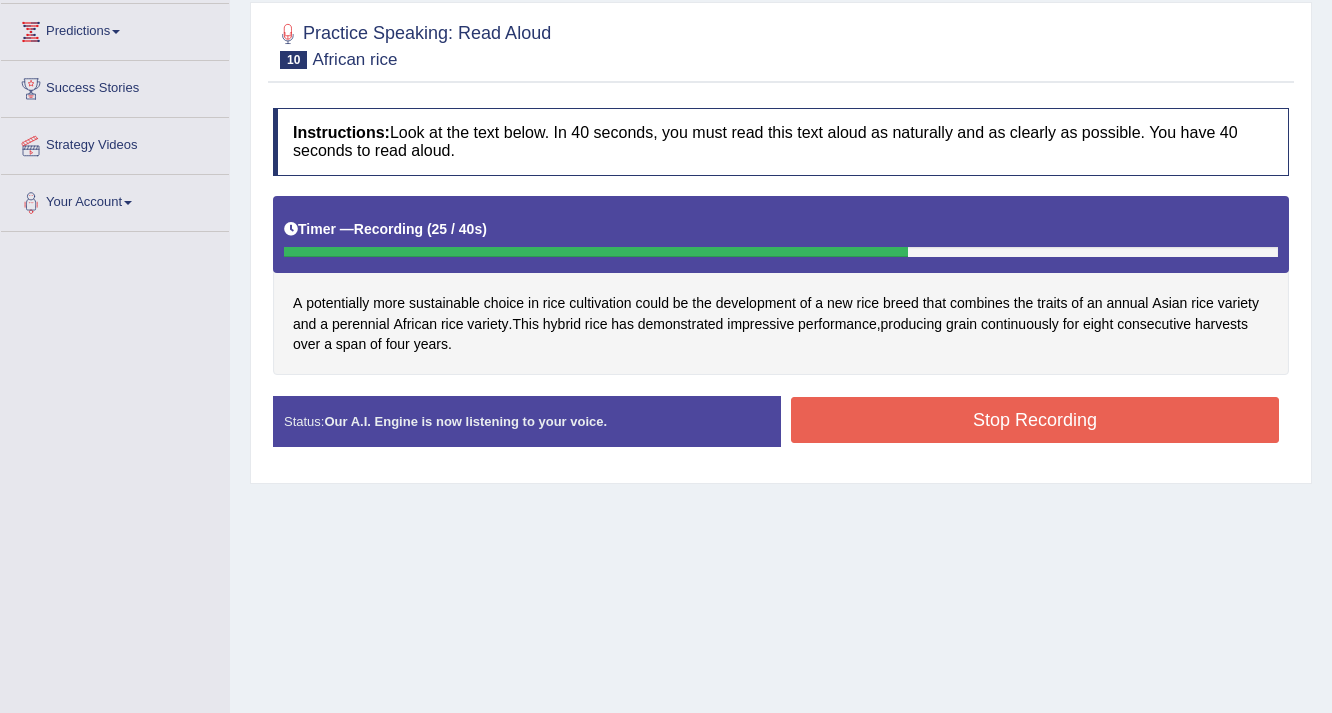 click on "Stop Recording" at bounding box center (1035, 420) 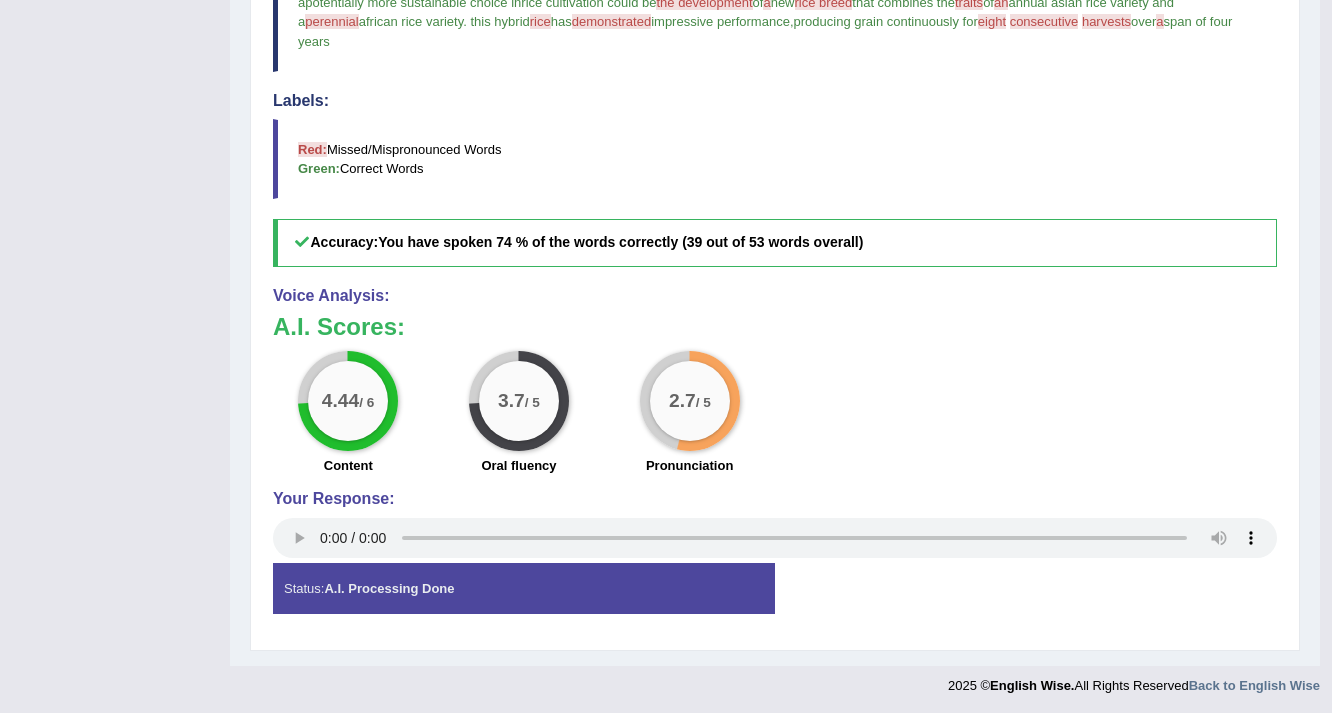 scroll, scrollTop: 0, scrollLeft: 0, axis: both 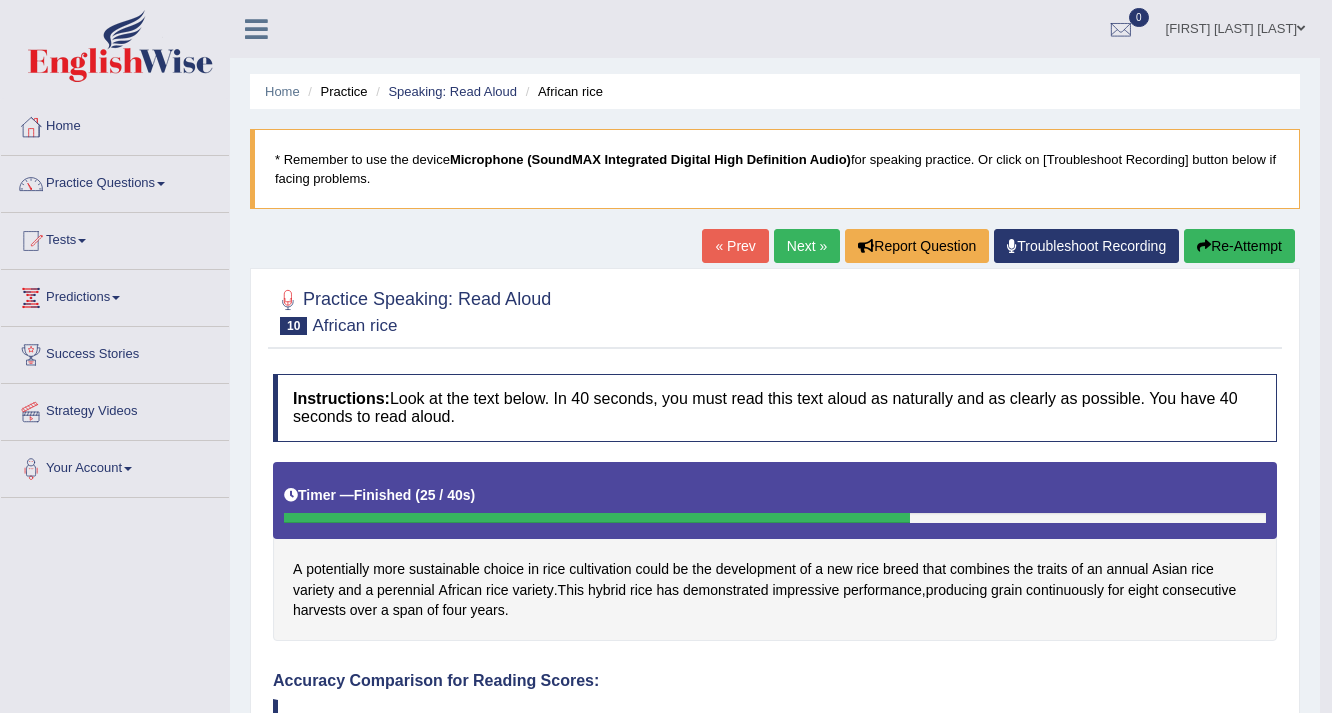 click on "Next »" at bounding box center (807, 246) 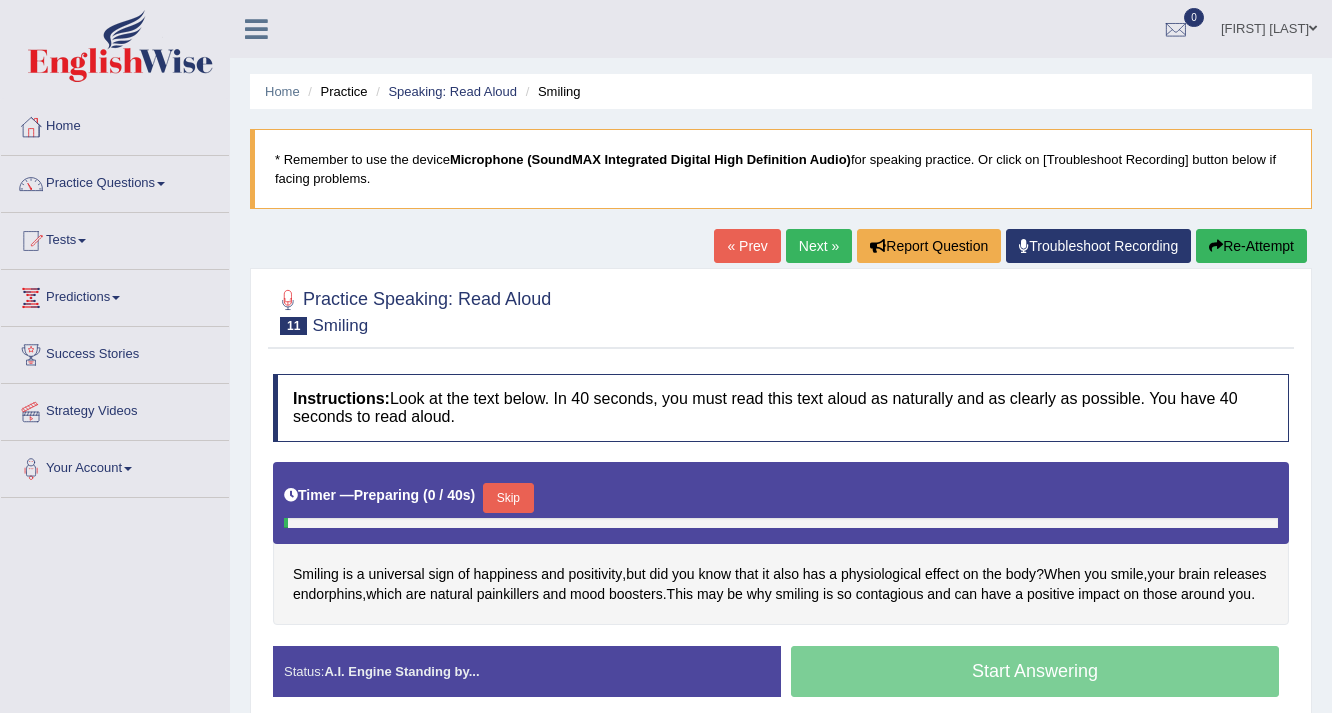 scroll, scrollTop: 0, scrollLeft: 0, axis: both 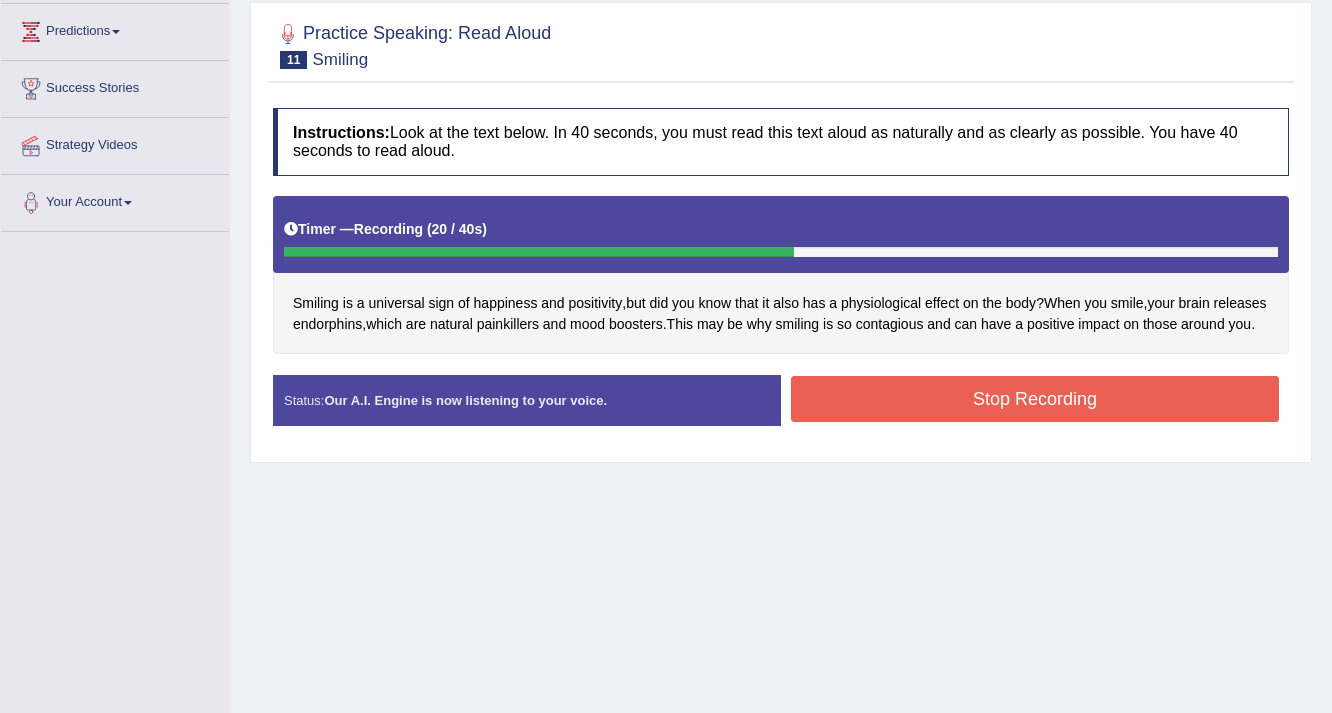 click on "Stop Recording" at bounding box center [1035, 399] 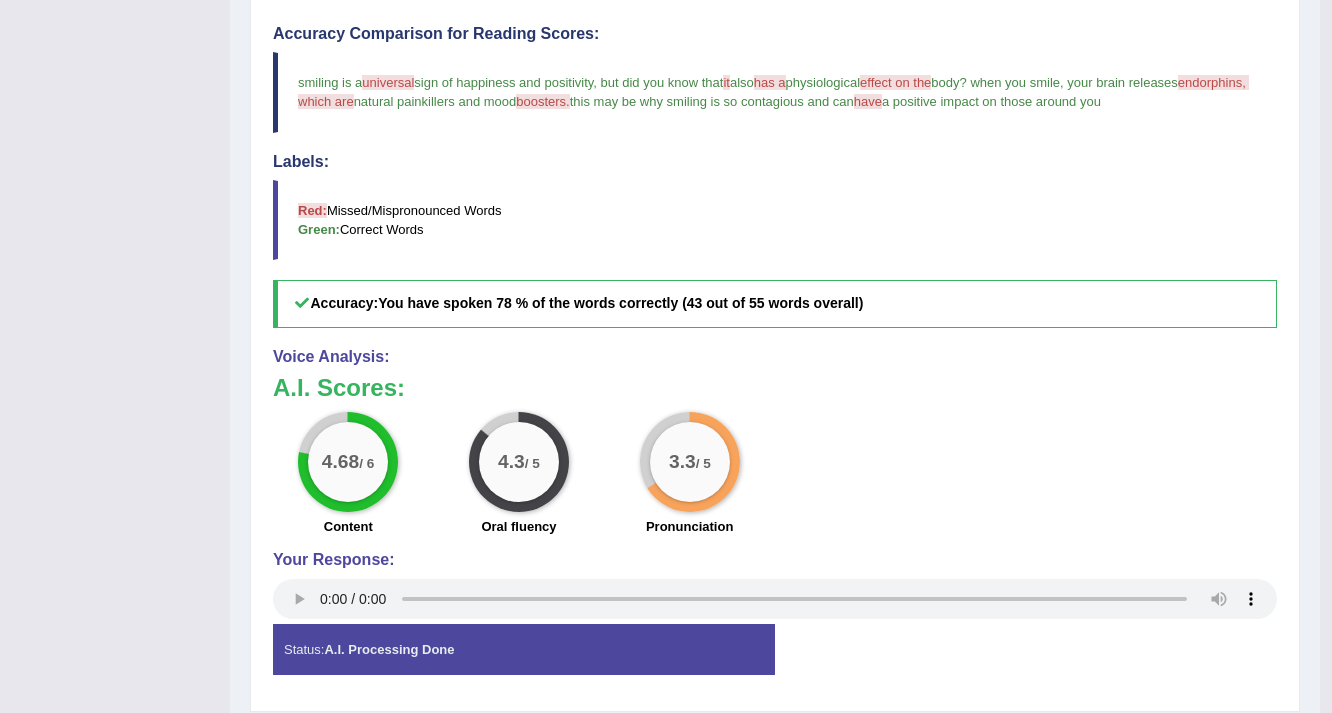 scroll, scrollTop: 708, scrollLeft: 0, axis: vertical 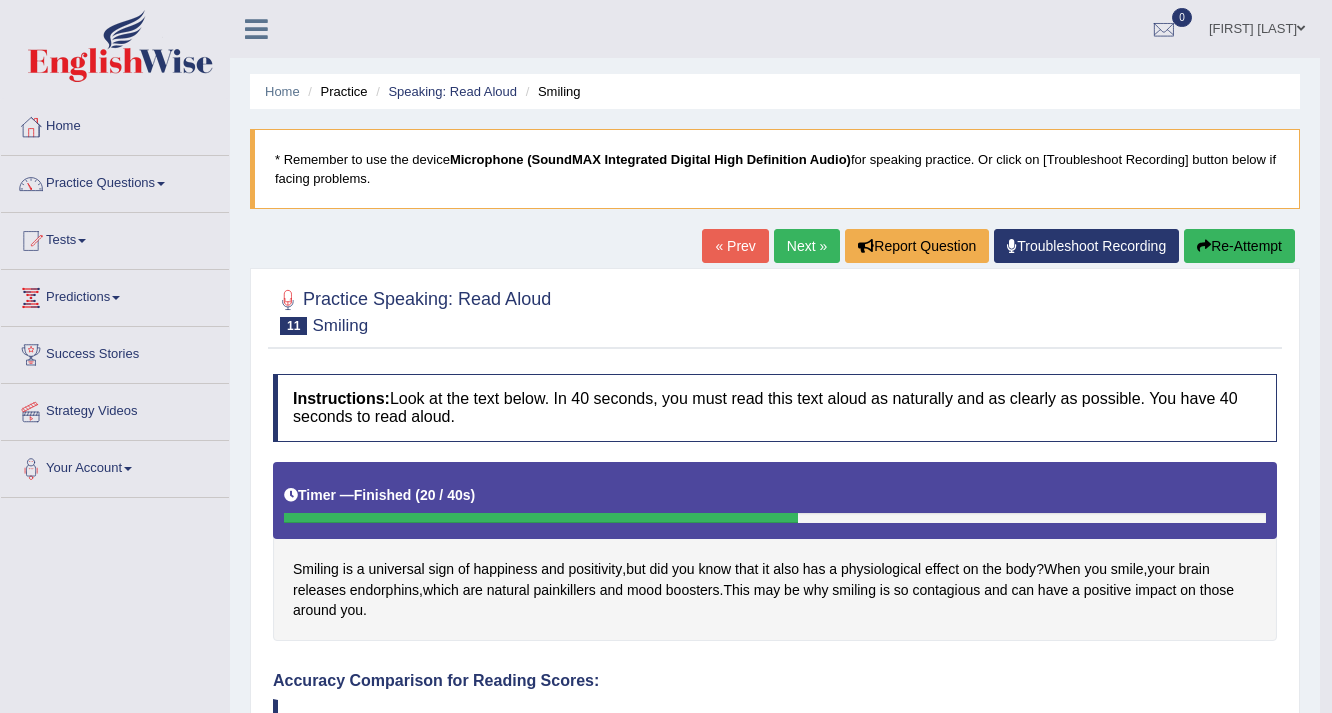 click on "Next »" at bounding box center [807, 246] 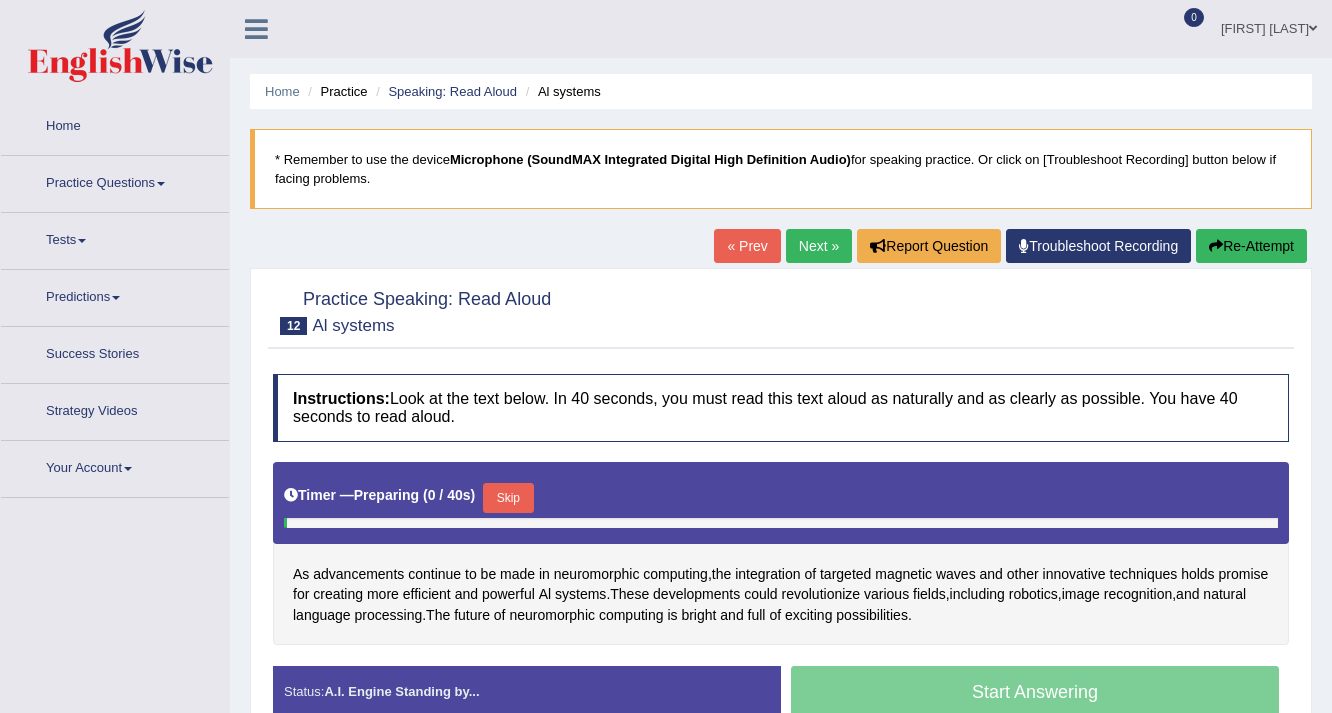 scroll, scrollTop: 0, scrollLeft: 0, axis: both 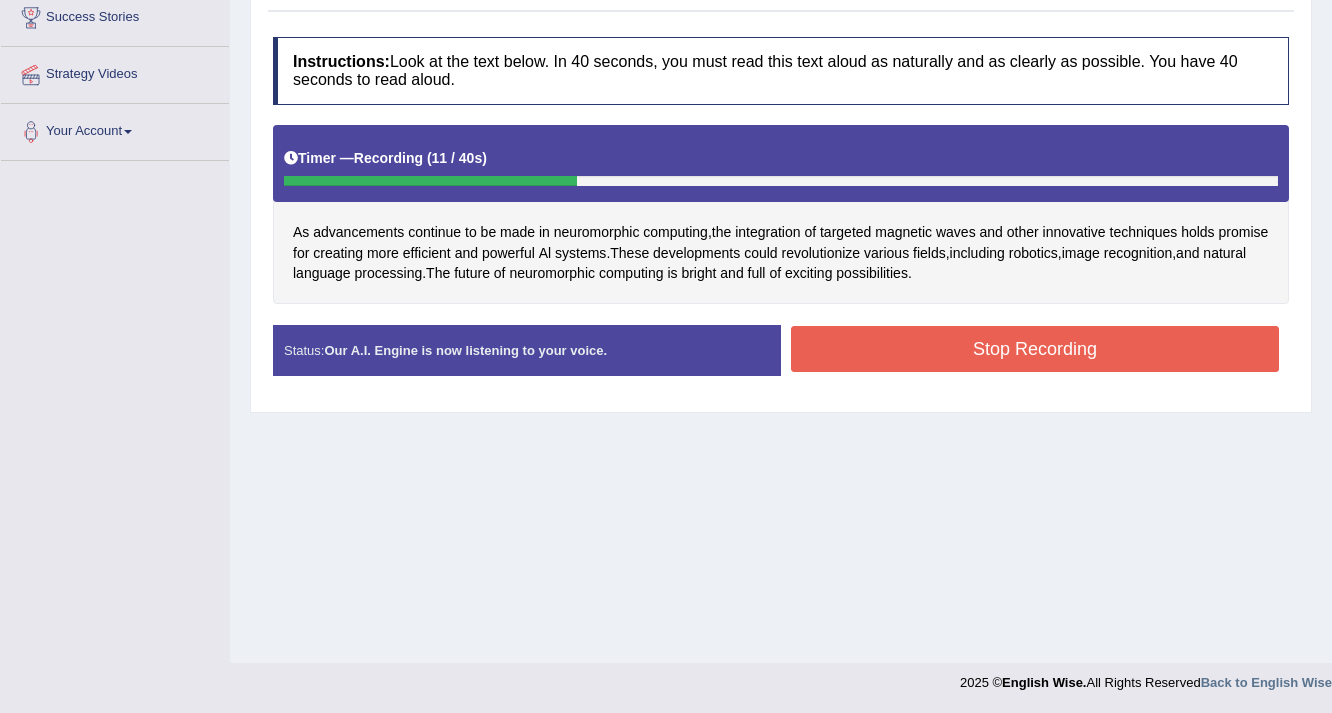click on "Stop Recording" at bounding box center [1035, 349] 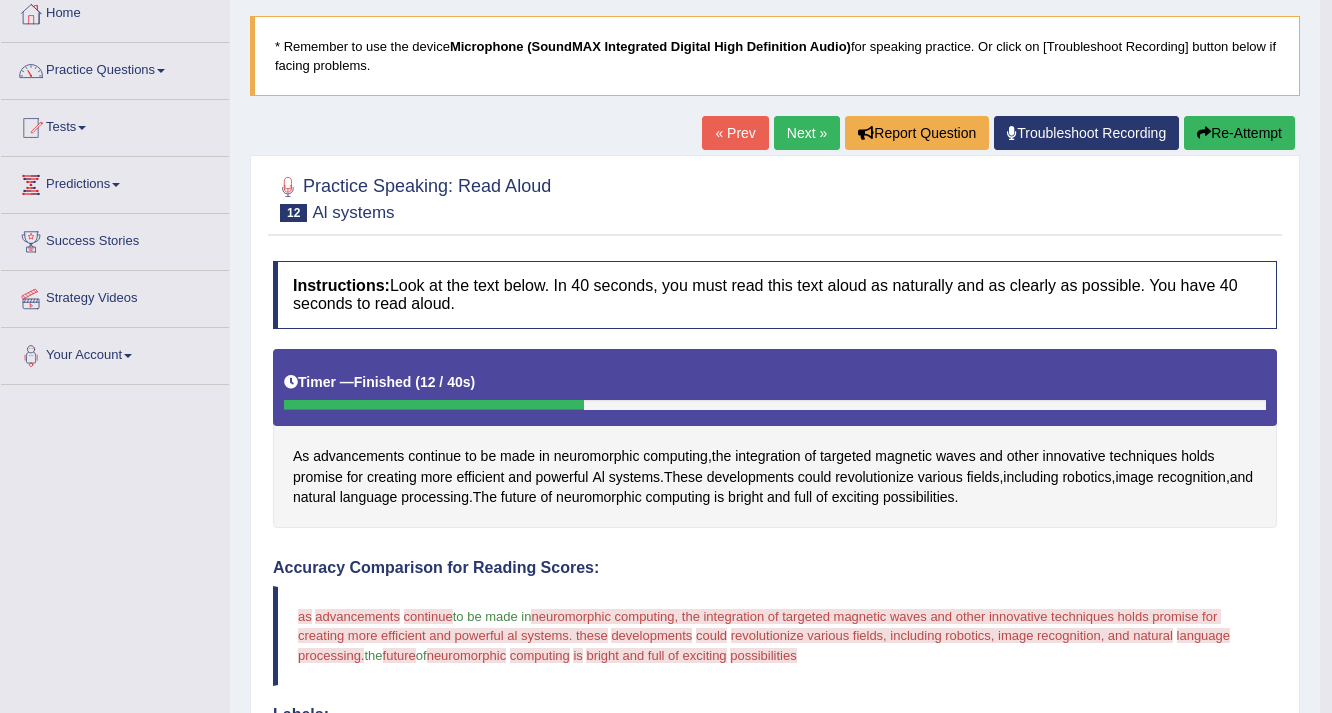 scroll, scrollTop: 71, scrollLeft: 0, axis: vertical 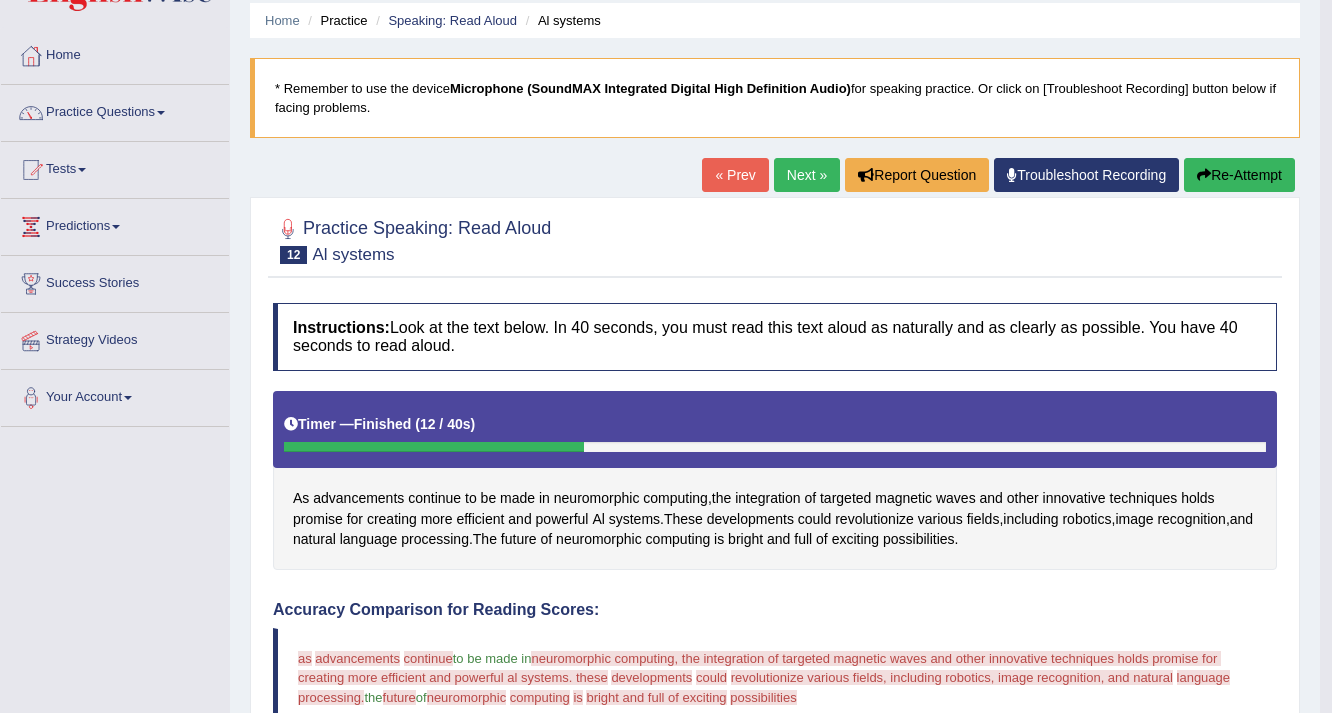 click on "Re-Attempt" at bounding box center (1239, 175) 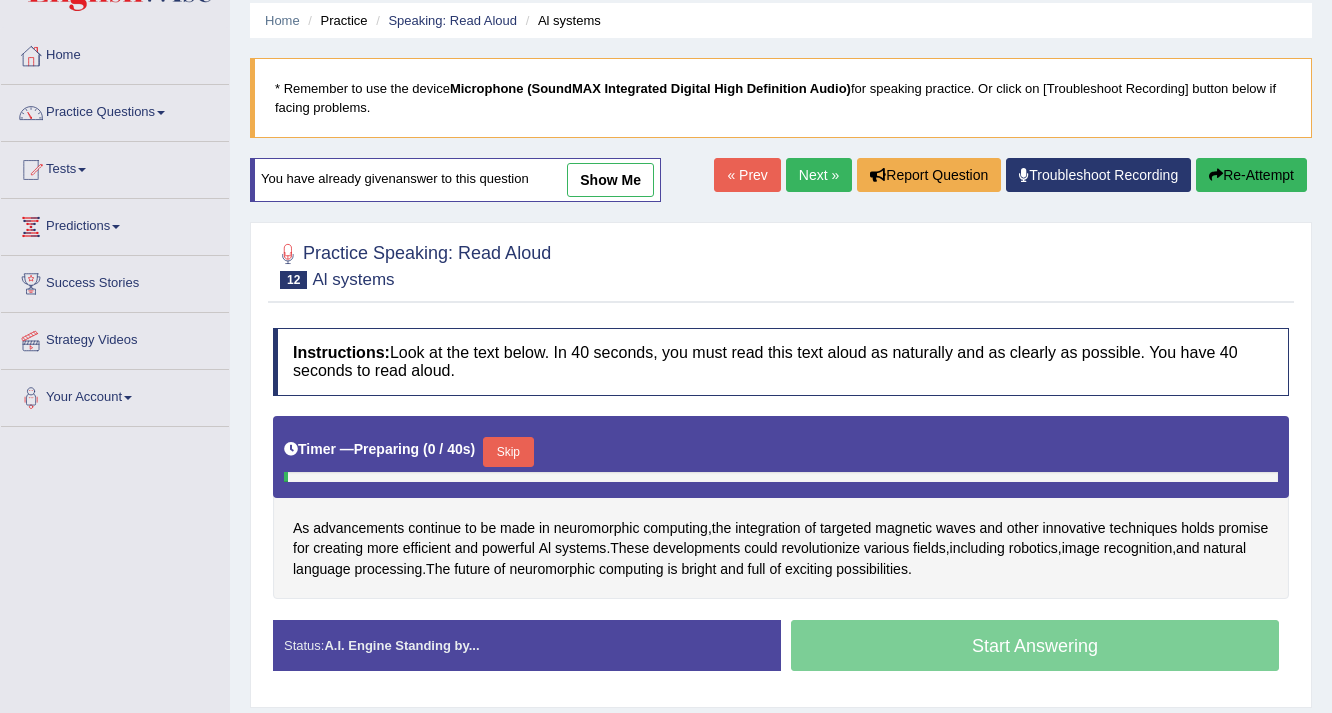 scroll, scrollTop: 71, scrollLeft: 0, axis: vertical 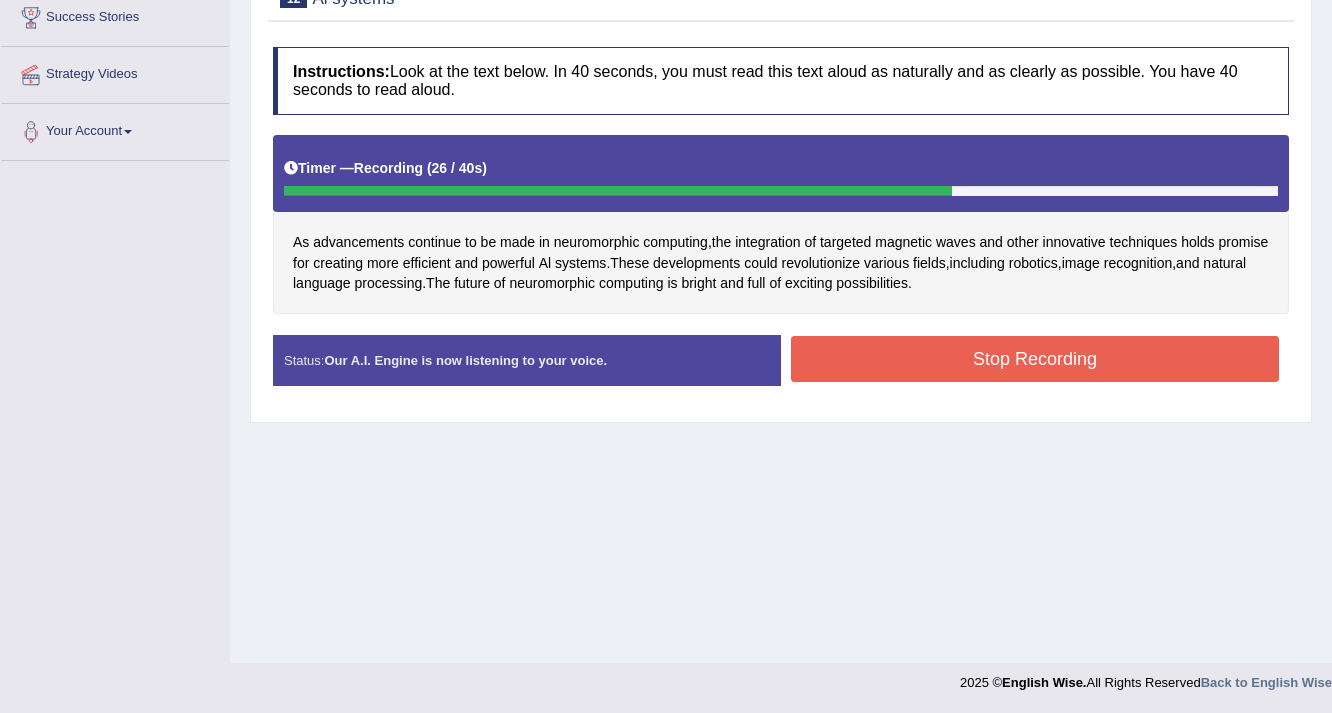 click on "Stop Recording" at bounding box center [1035, 359] 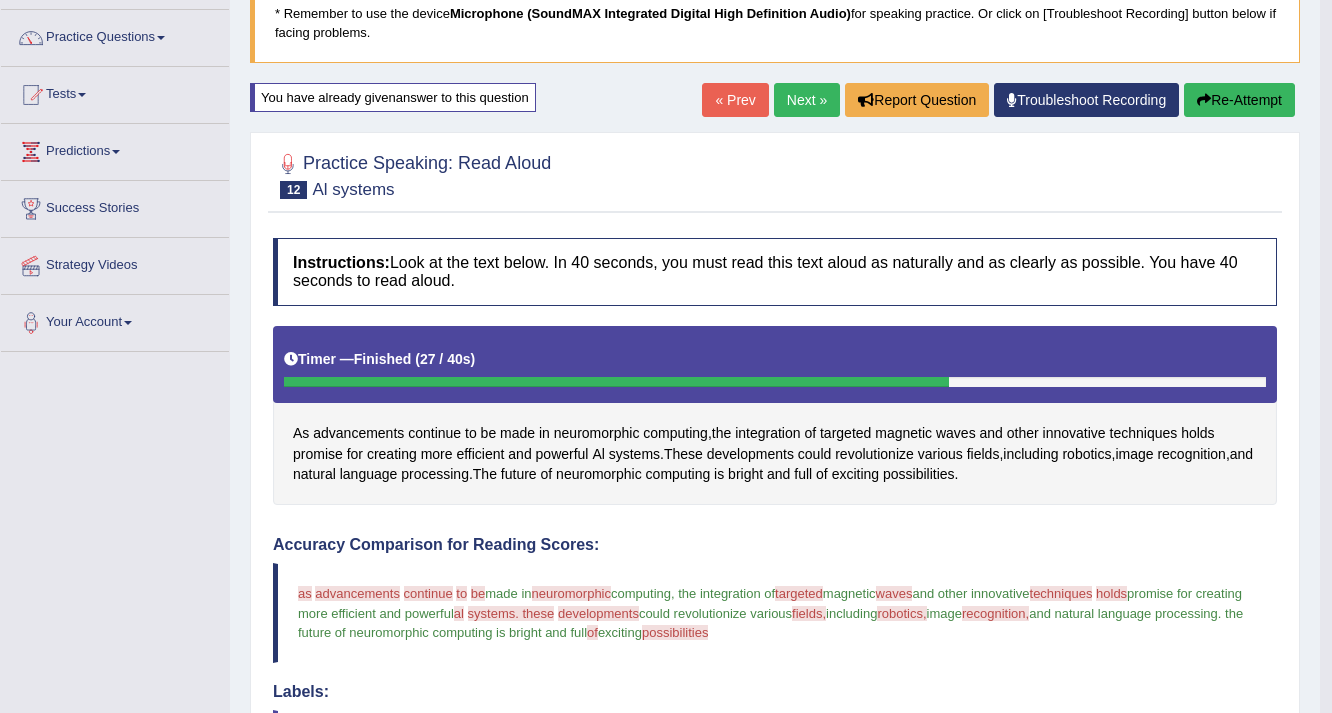 scroll, scrollTop: 0, scrollLeft: 0, axis: both 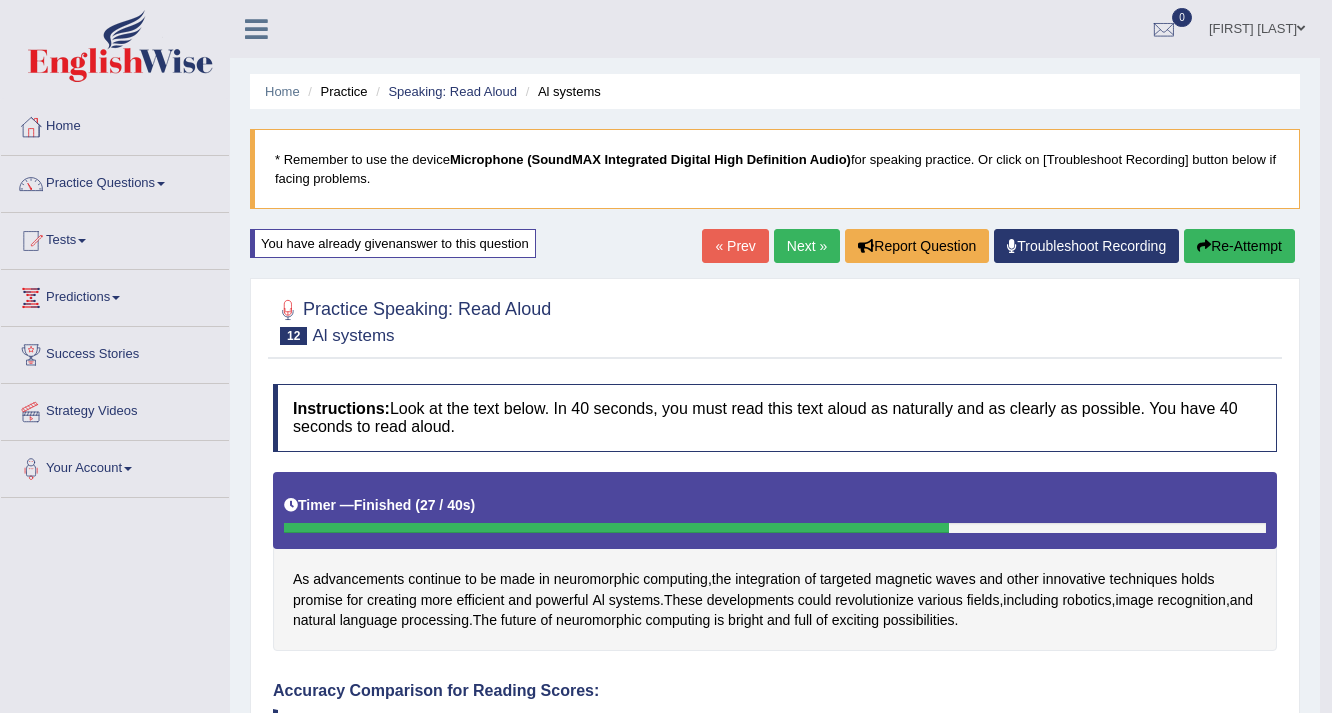 click on "Re-Attempt" at bounding box center (1239, 246) 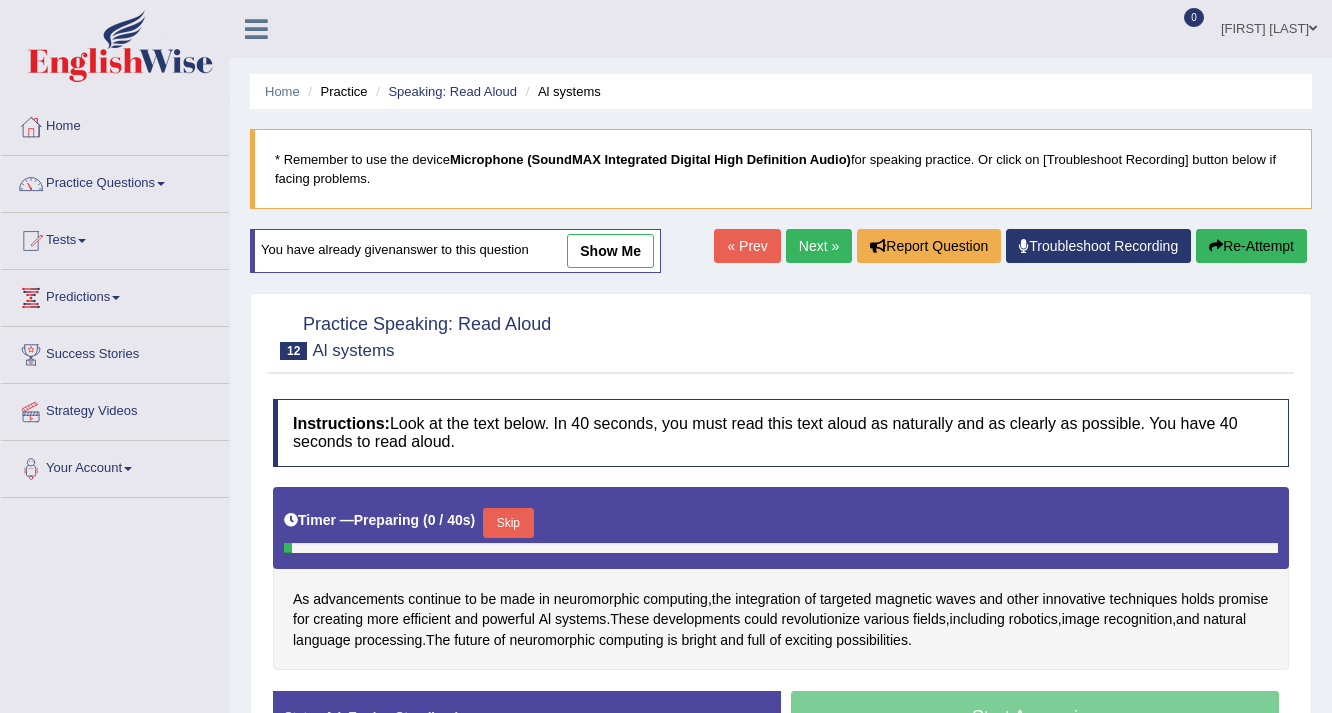 scroll, scrollTop: 0, scrollLeft: 0, axis: both 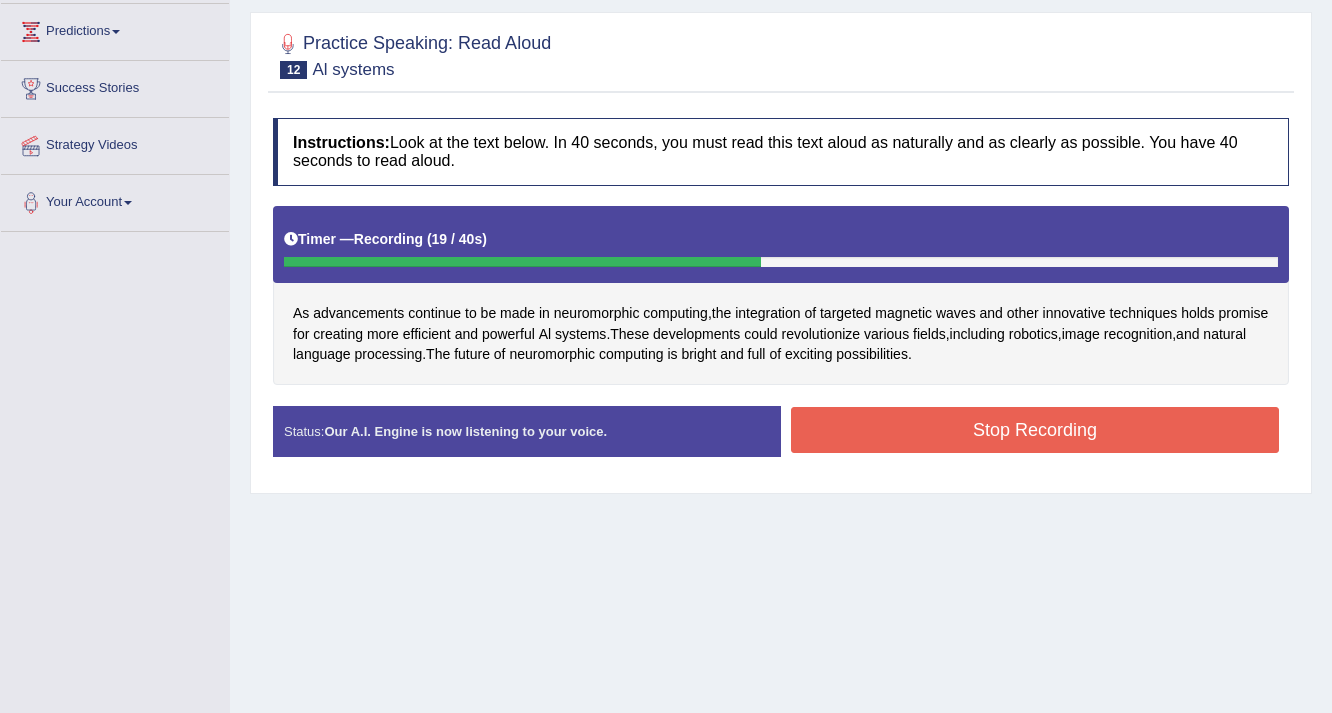 click on "Stop Recording" at bounding box center [1035, 430] 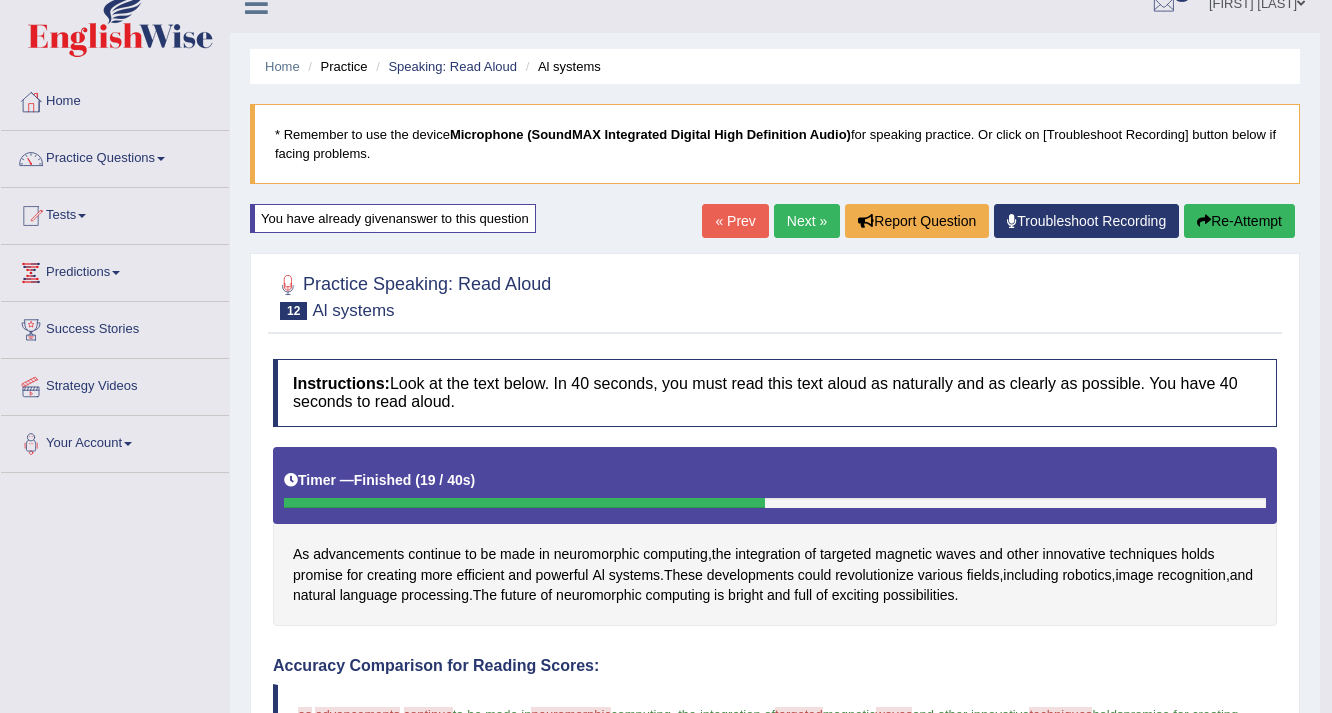 scroll, scrollTop: 0, scrollLeft: 0, axis: both 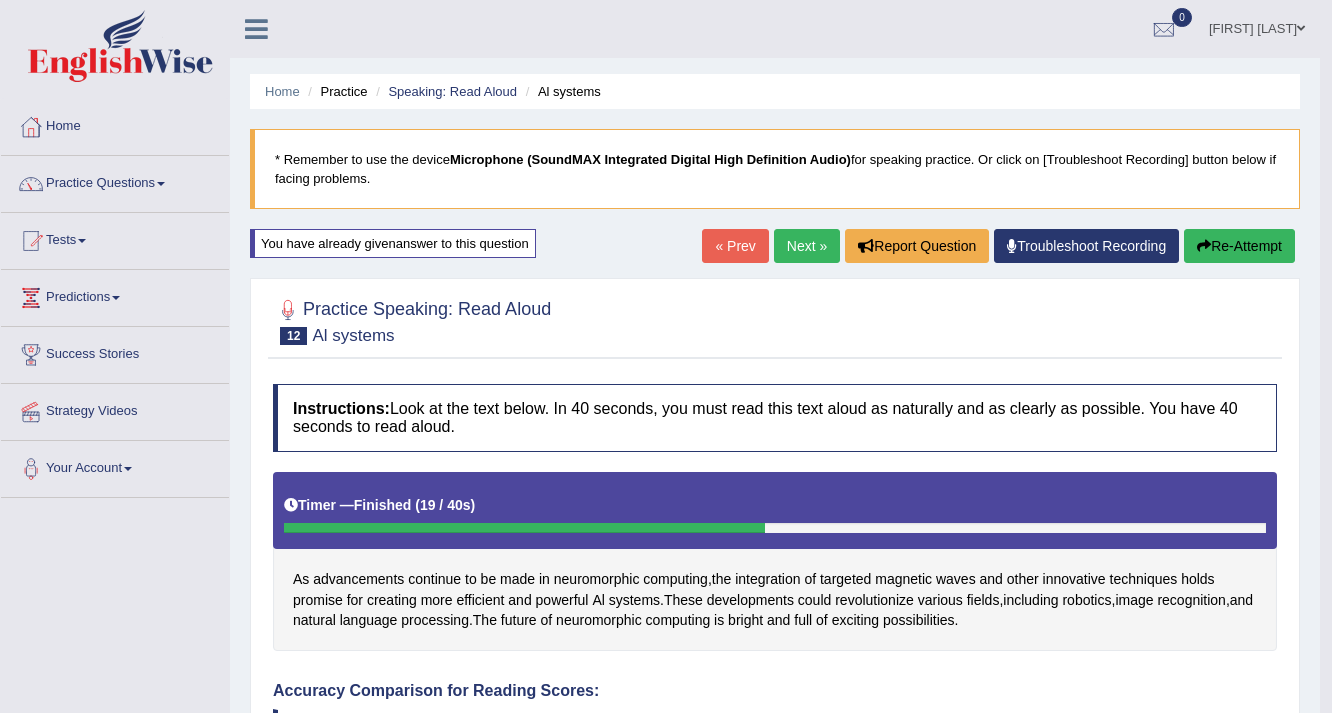 click on "Re-Attempt" at bounding box center (1239, 246) 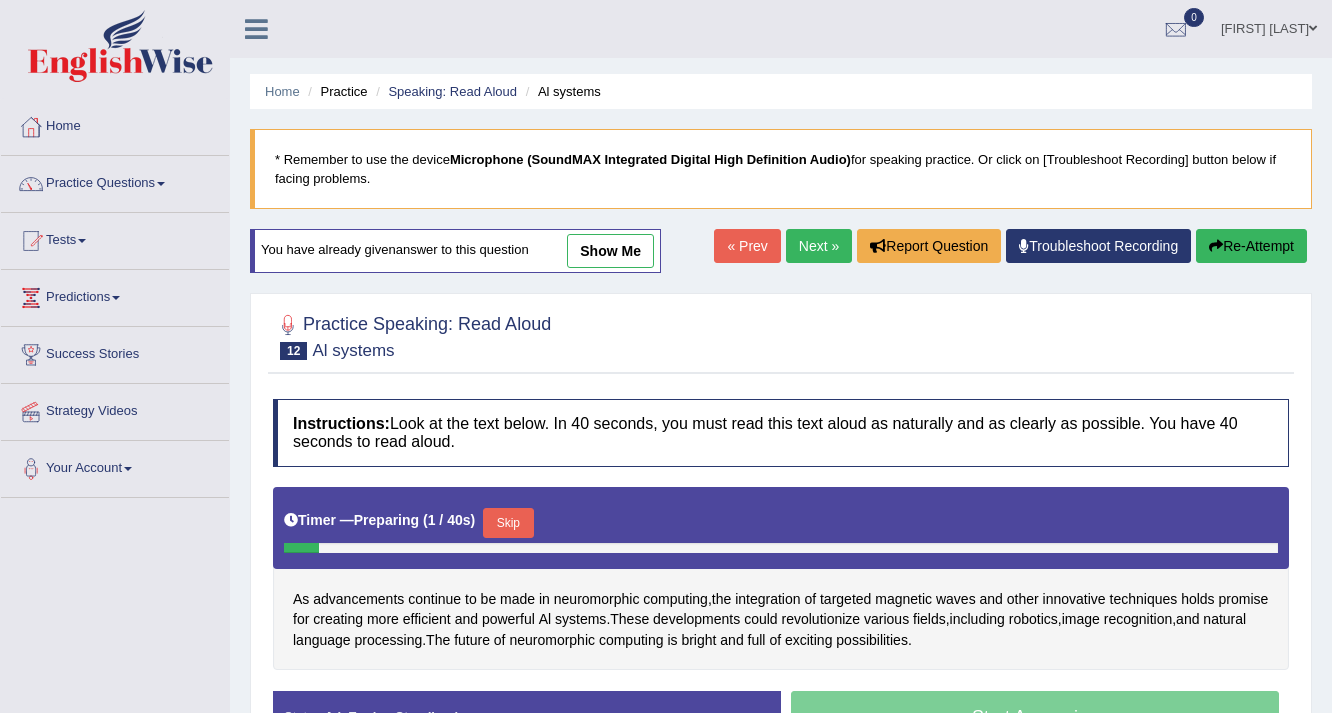 scroll, scrollTop: 266, scrollLeft: 0, axis: vertical 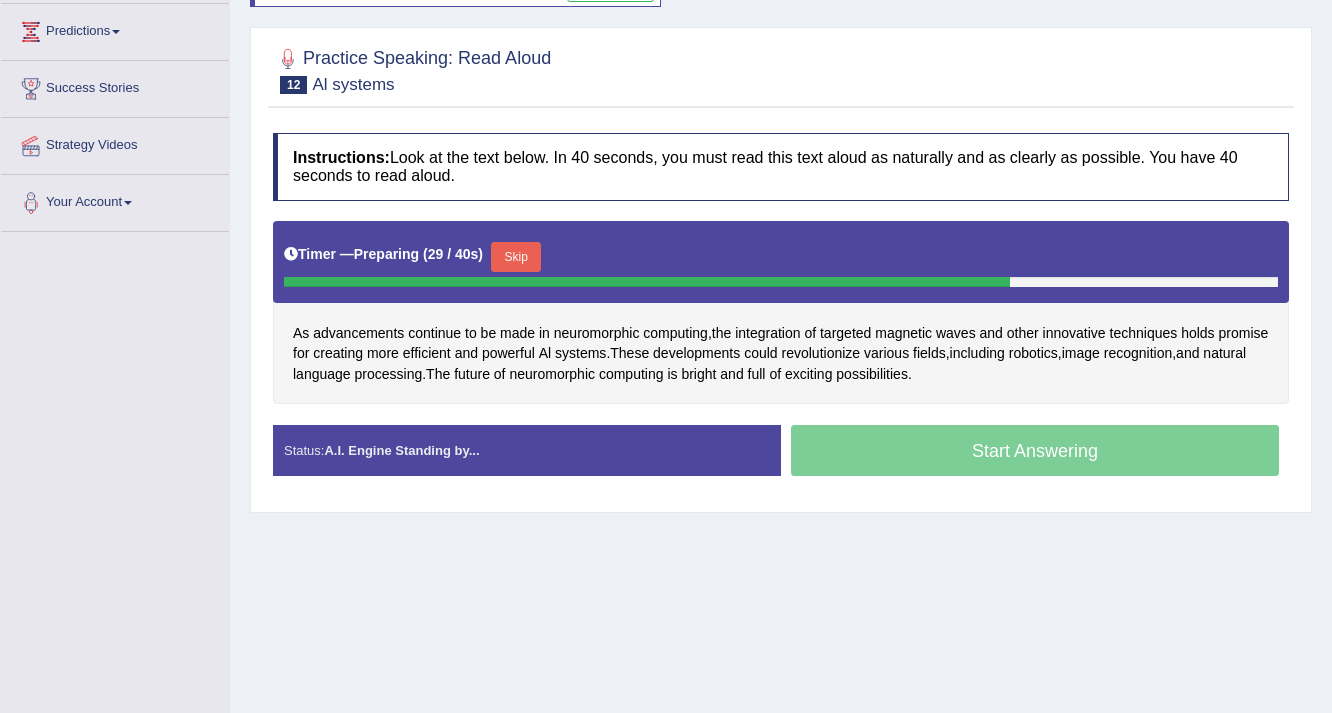 click on "Start Answering" at bounding box center (1035, 453) 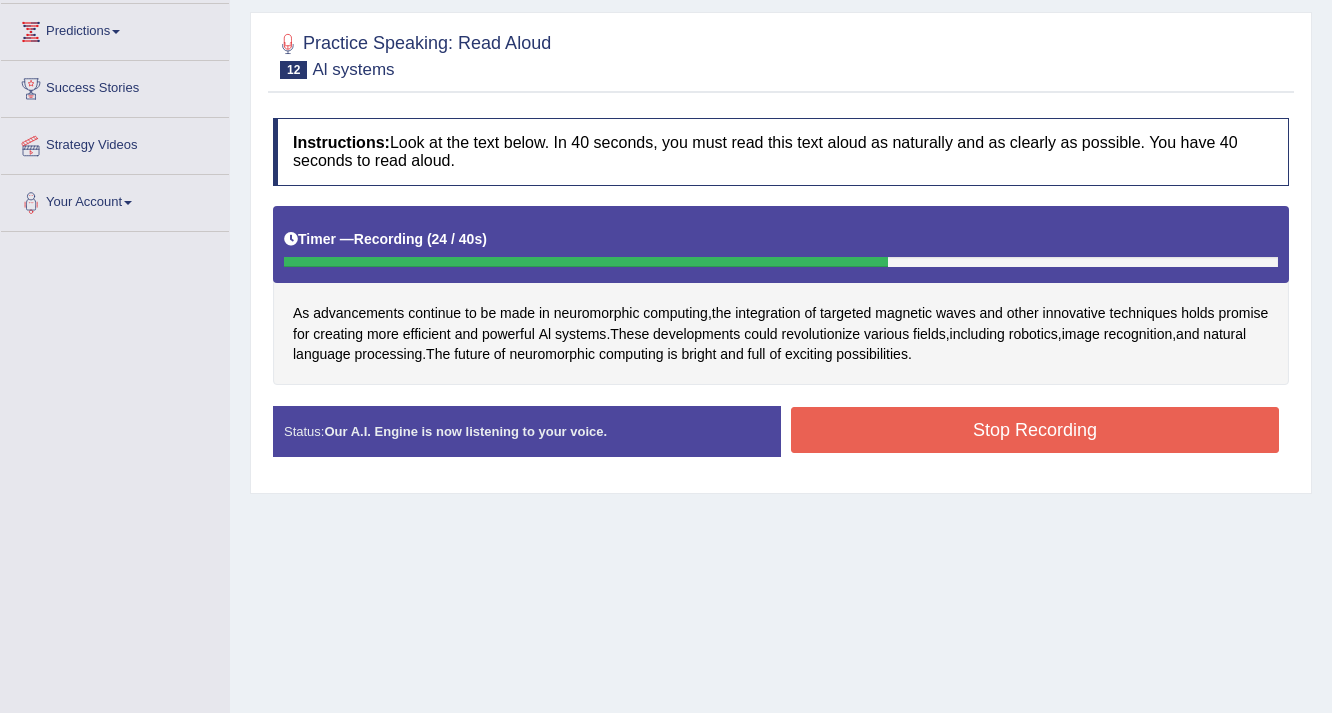 click on "Stop Recording" at bounding box center [1035, 430] 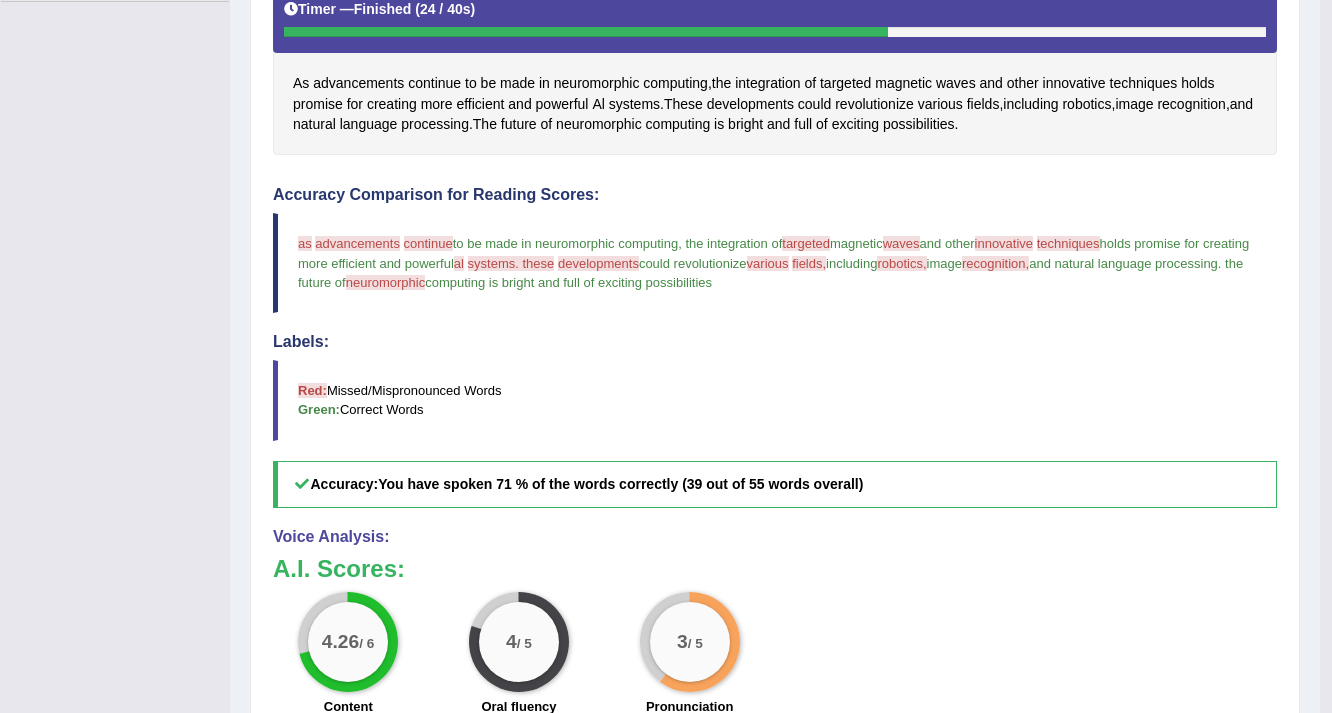 scroll, scrollTop: 533, scrollLeft: 0, axis: vertical 